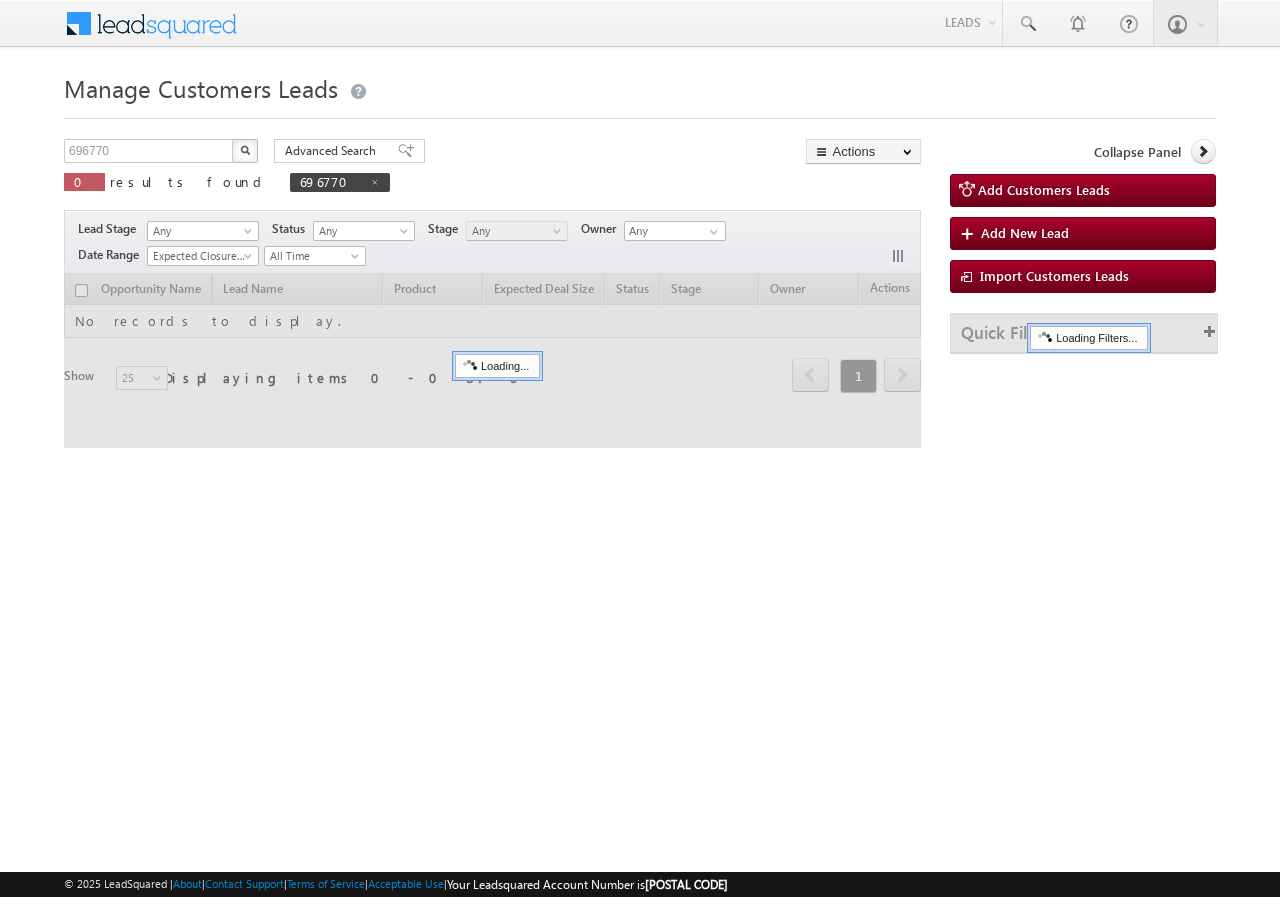 scroll, scrollTop: 0, scrollLeft: 0, axis: both 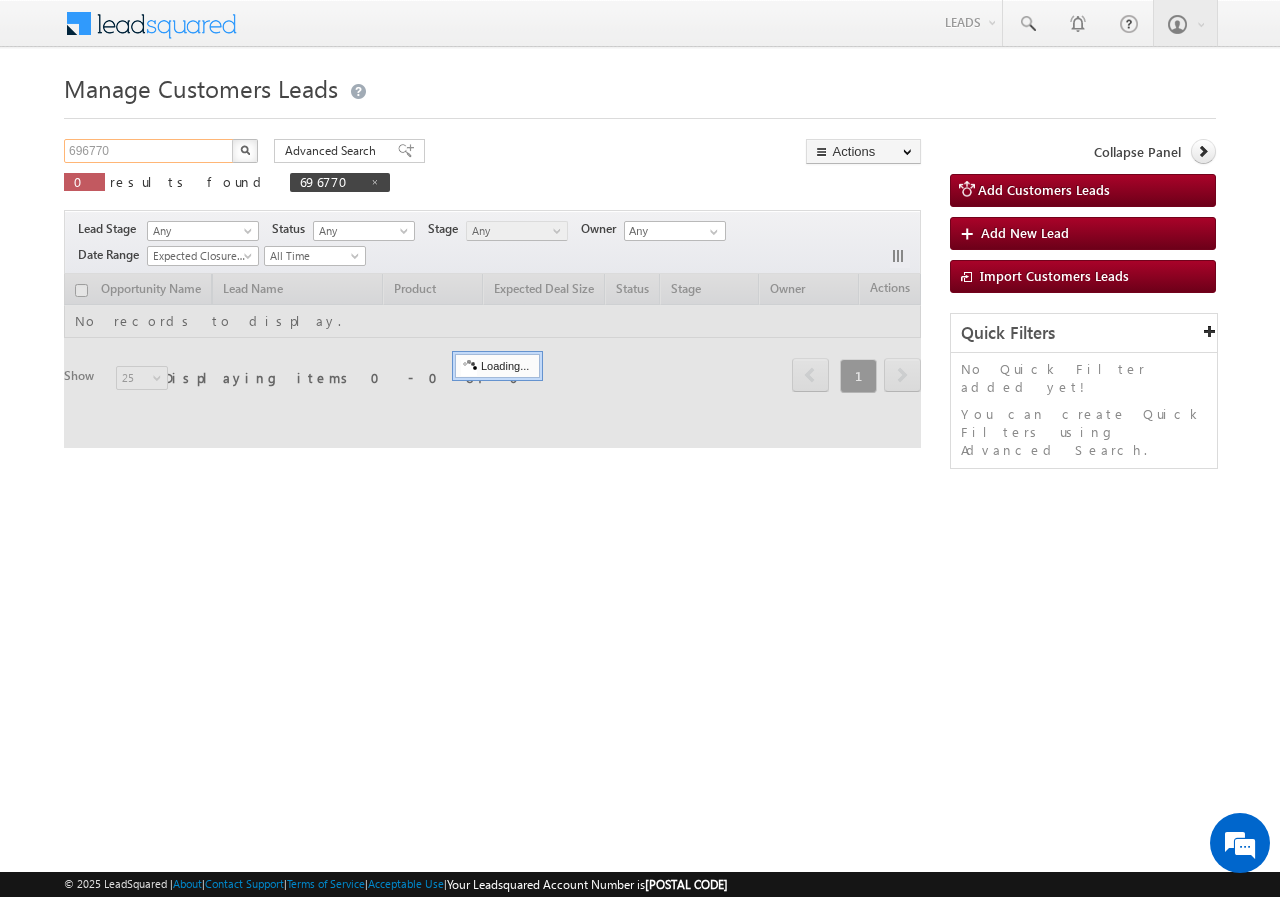 click on "696770" at bounding box center (149, 151) 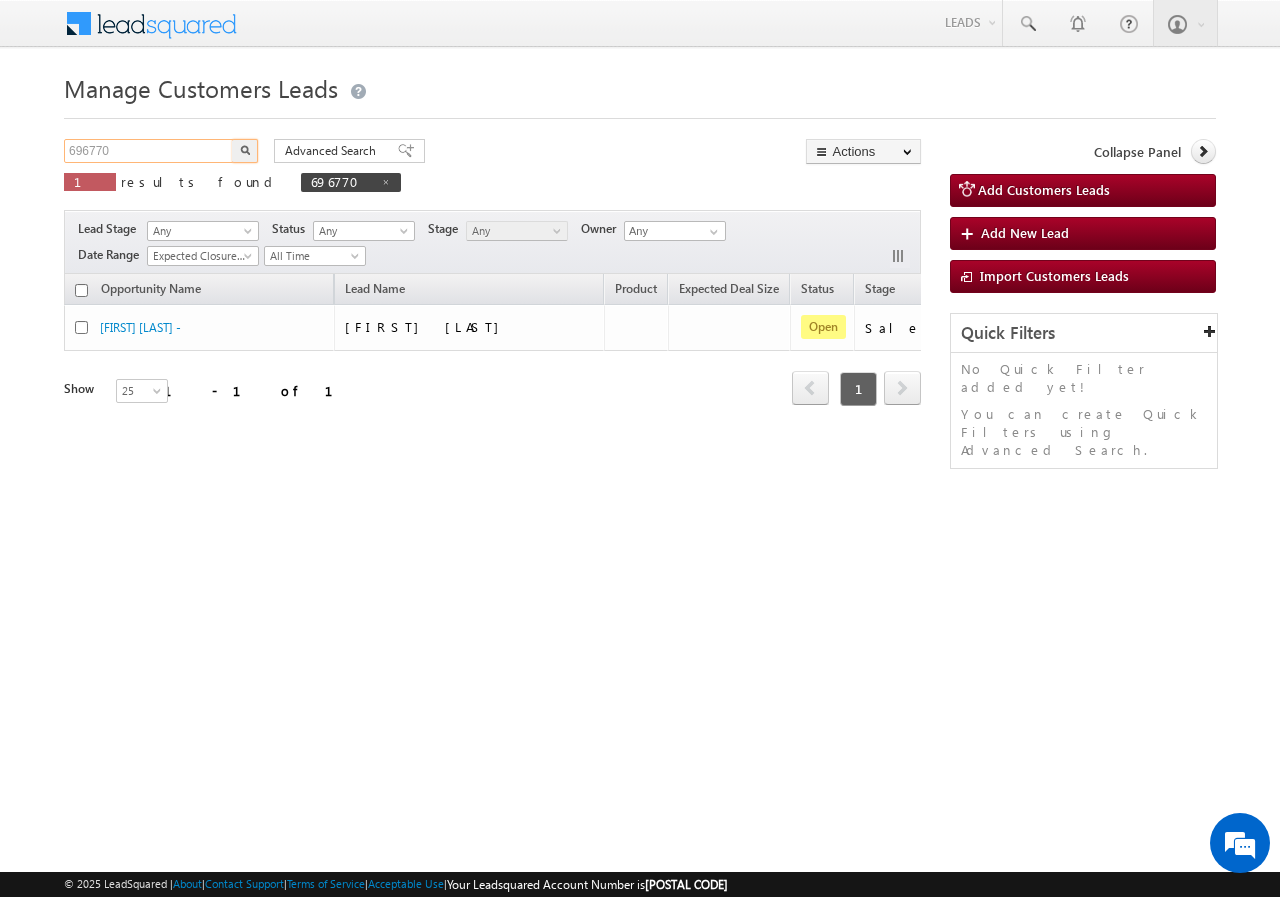 click on "696770" at bounding box center [149, 151] 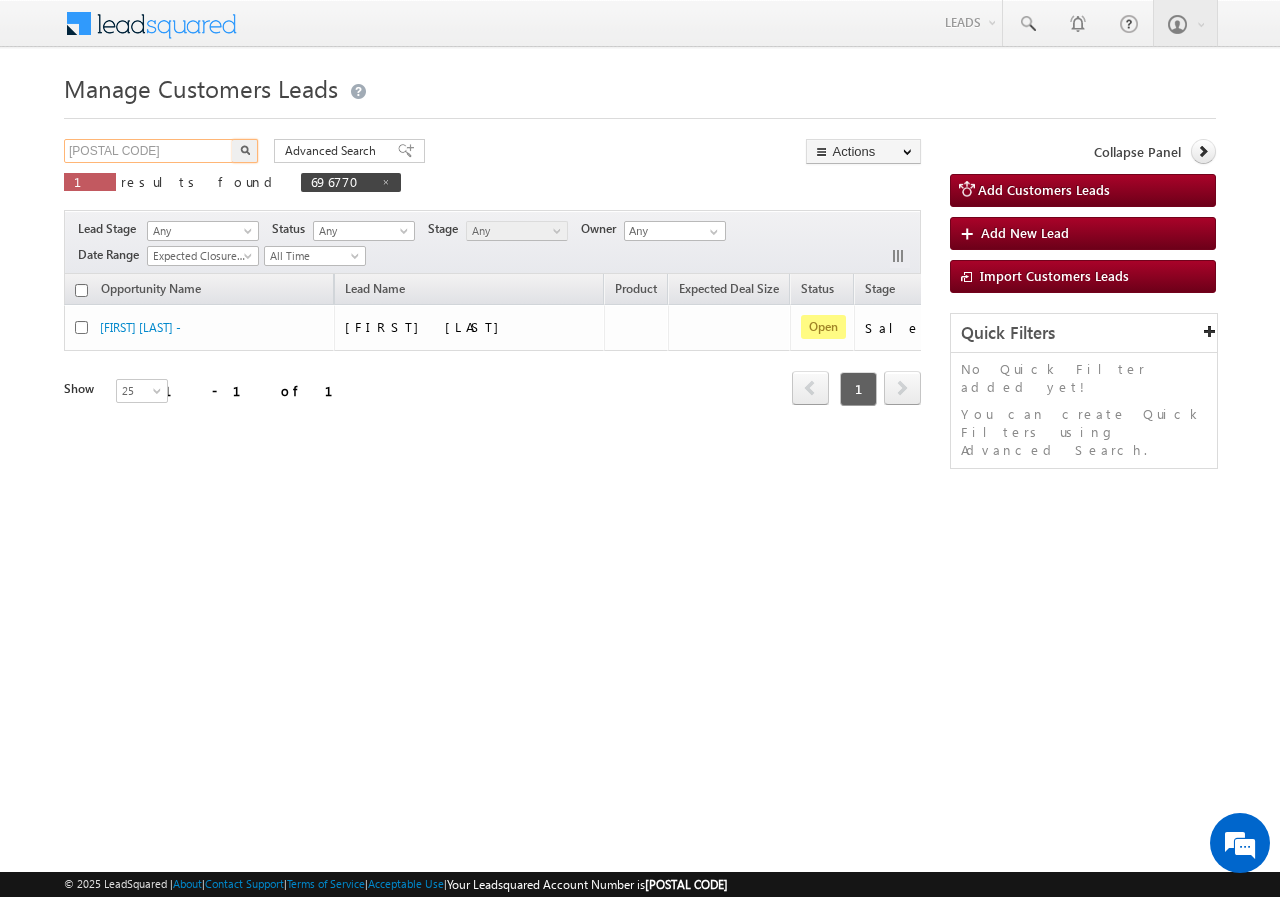 type on "[NUMBER]" 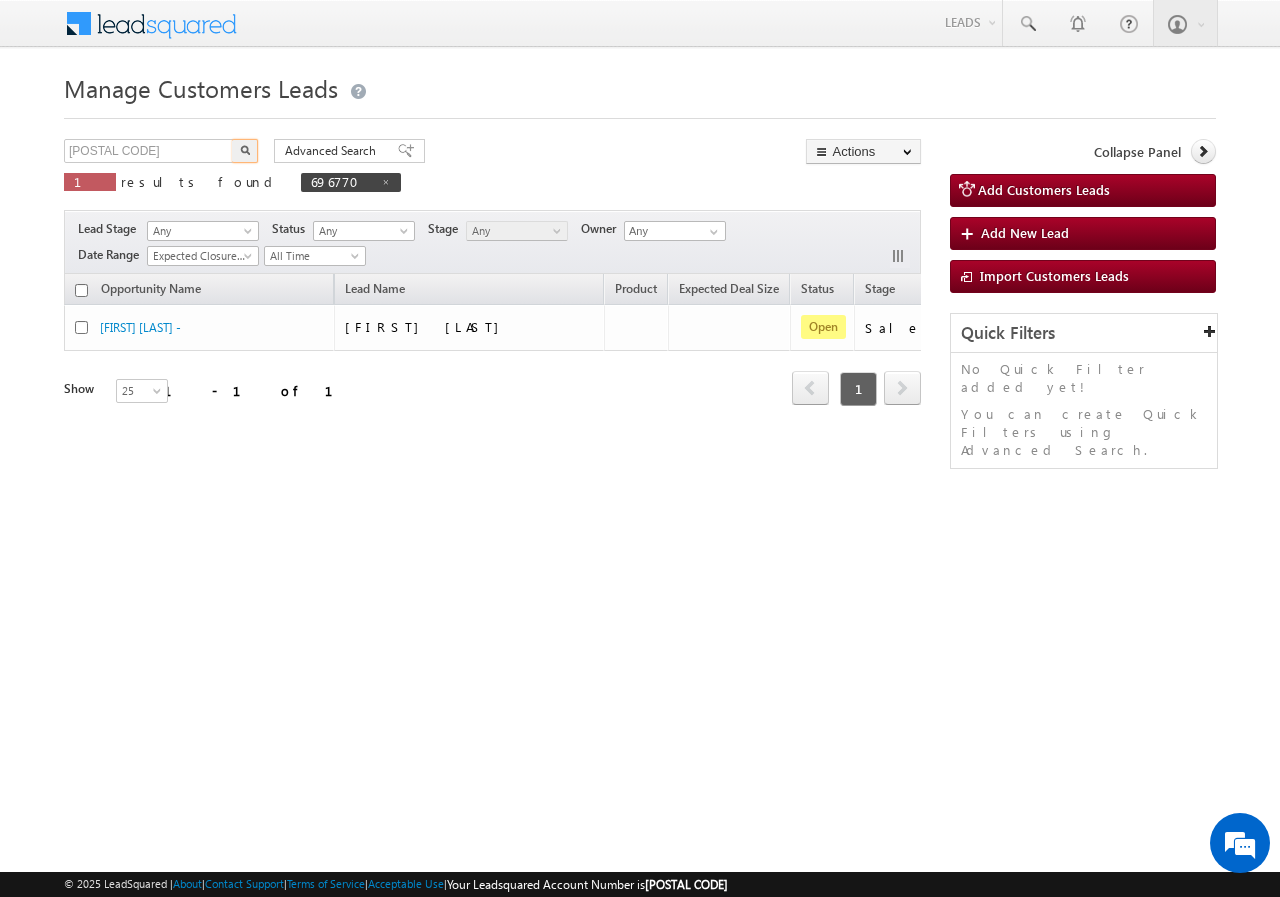 click at bounding box center [245, 150] 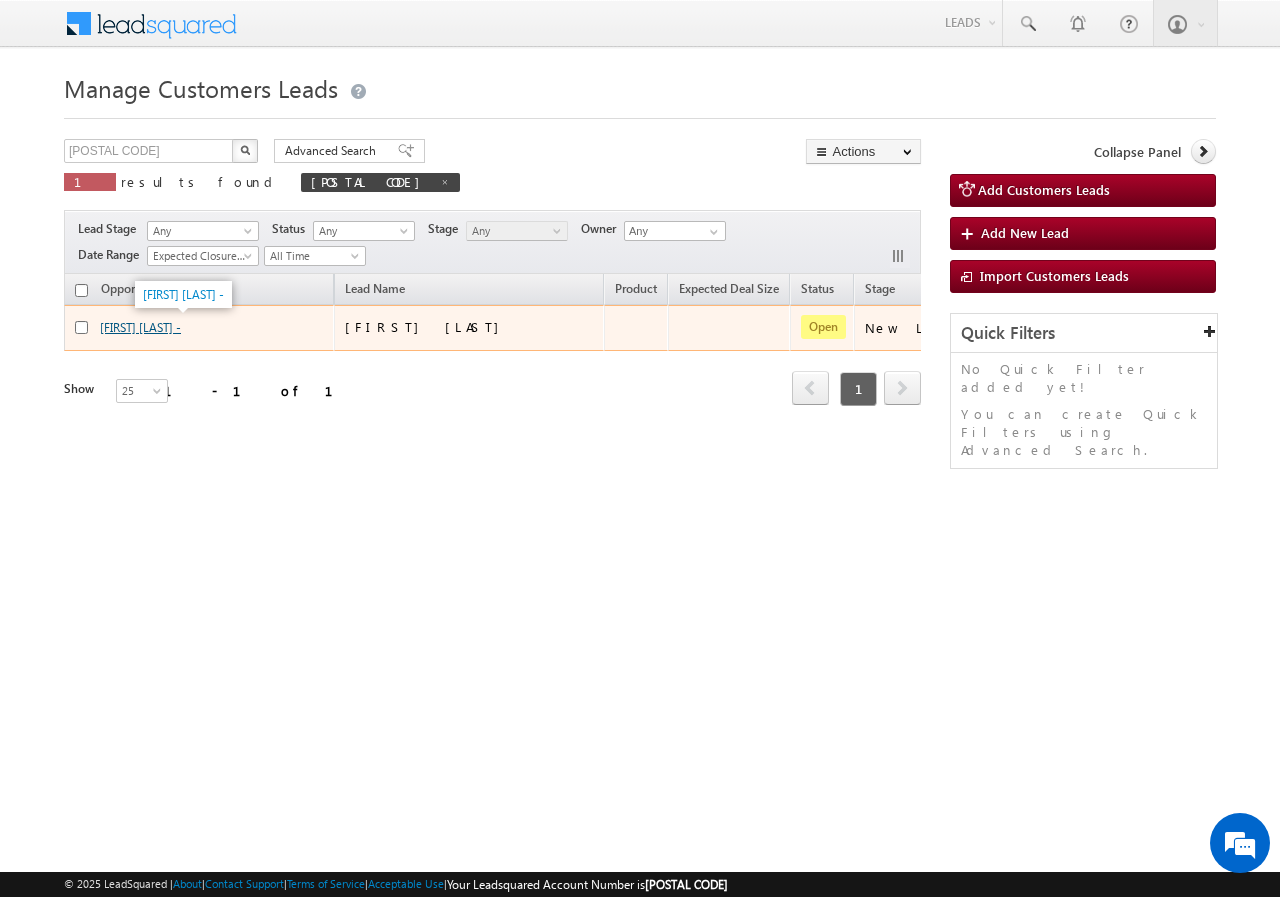click on "[FIRST] [LAST]  -" at bounding box center (140, 327) 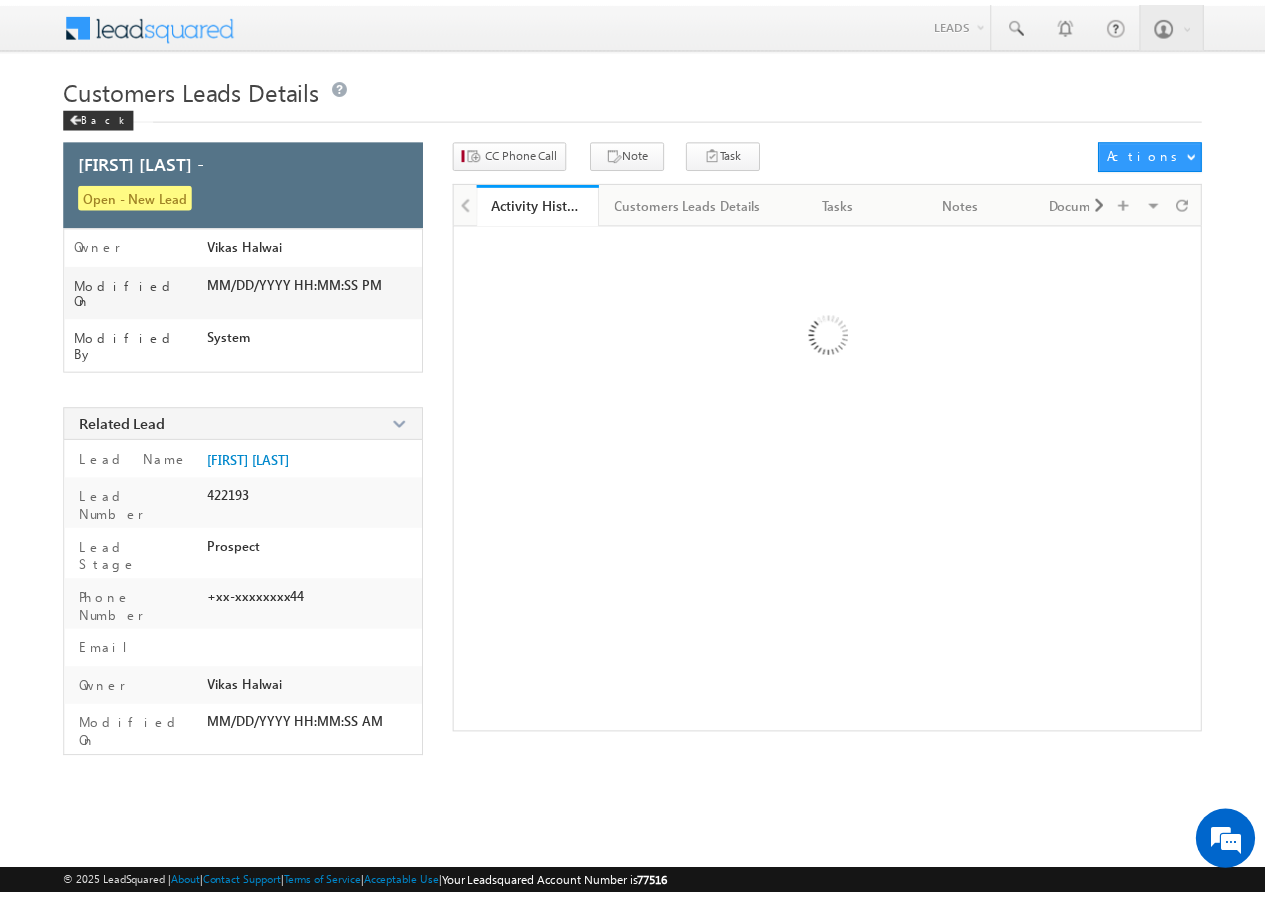 scroll, scrollTop: 0, scrollLeft: 0, axis: both 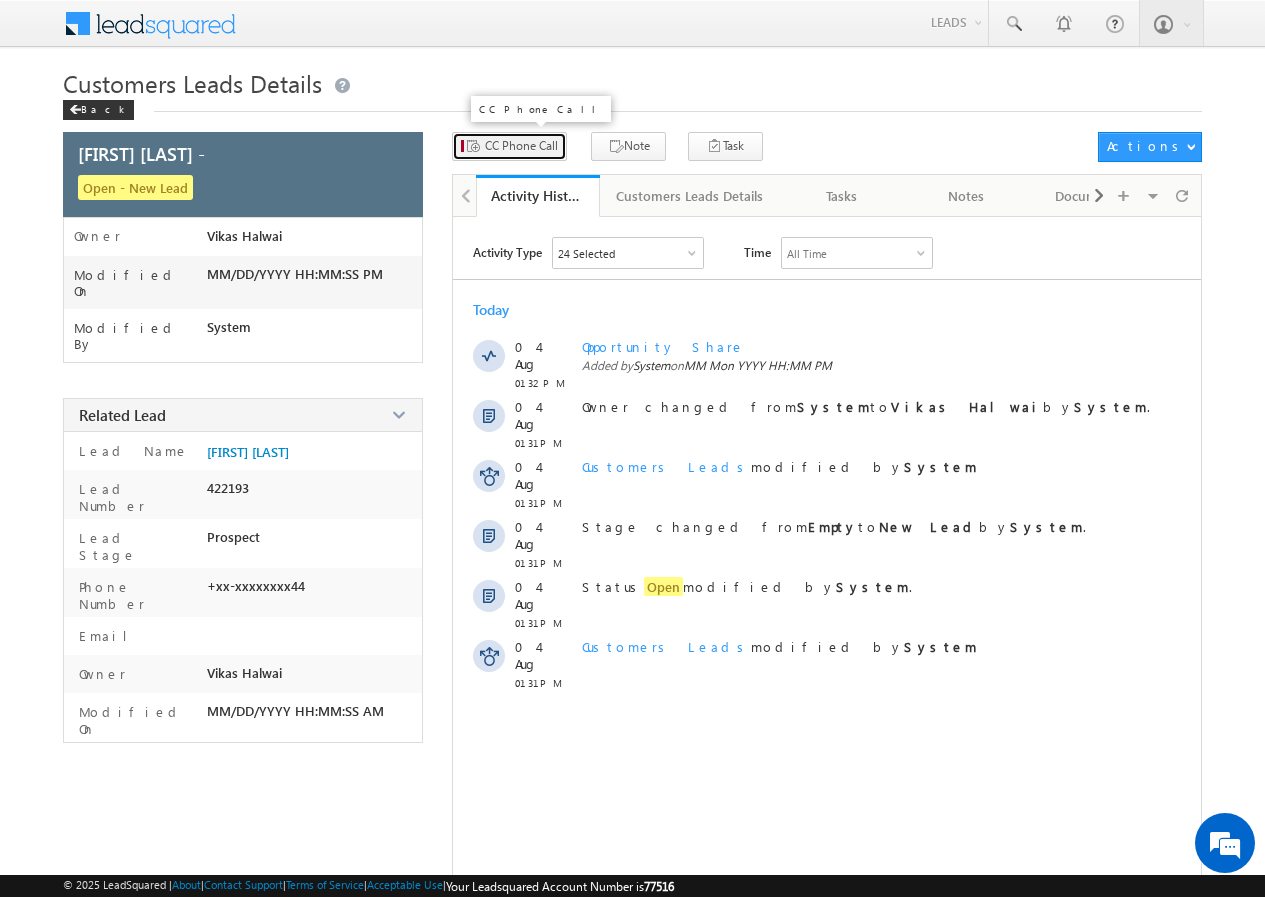 click on "CC Phone Call" at bounding box center (521, 146) 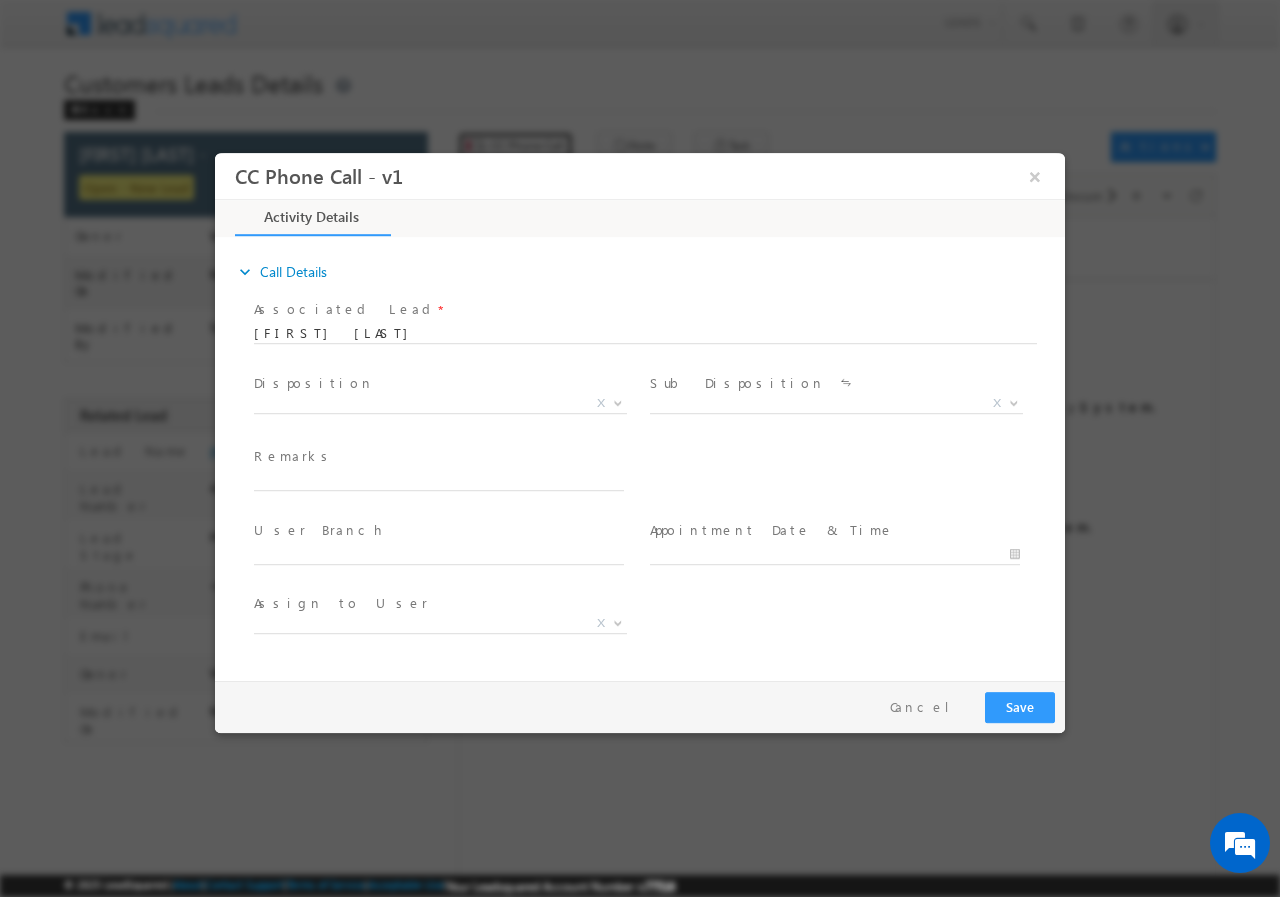 scroll, scrollTop: 0, scrollLeft: 0, axis: both 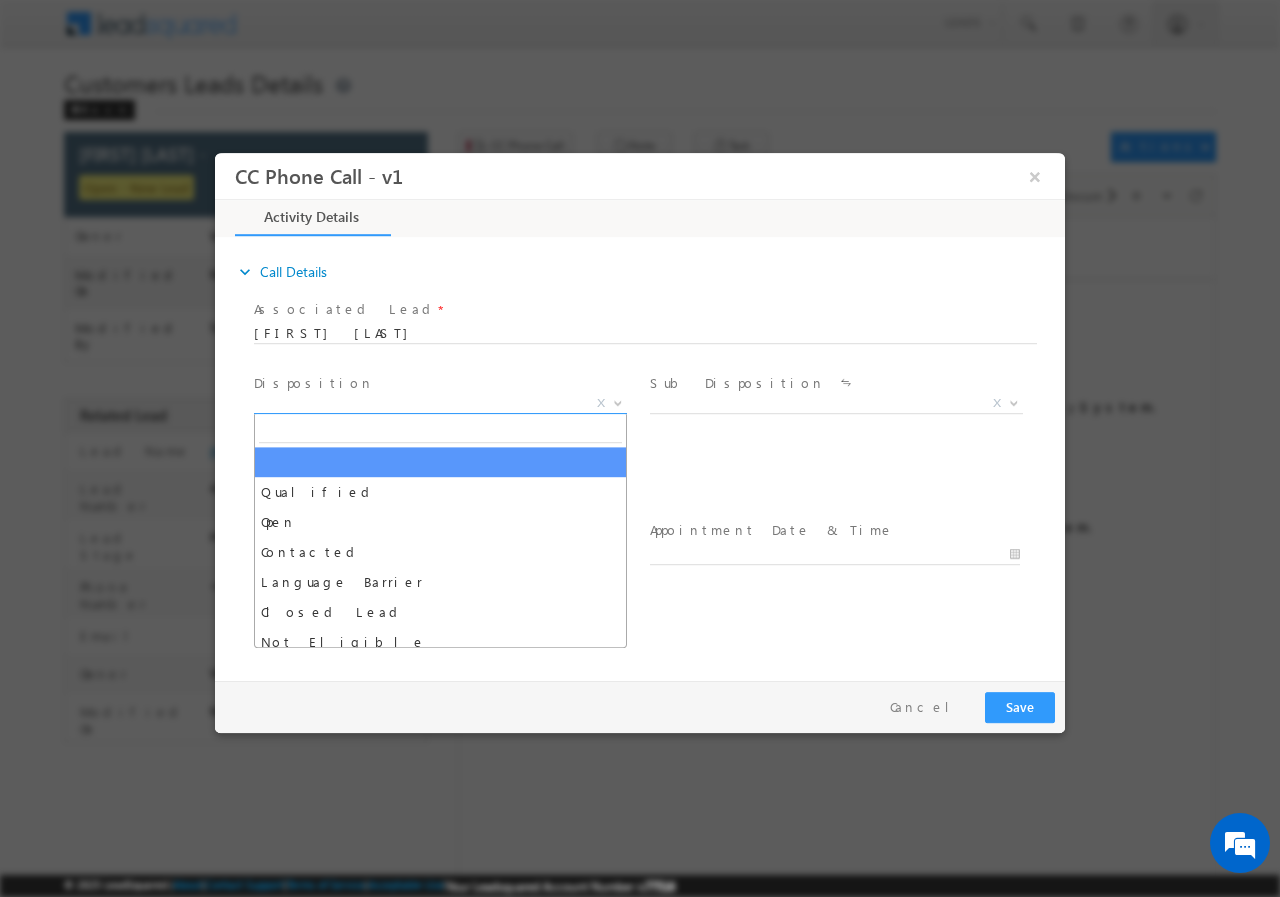 click on "X" at bounding box center (440, 403) 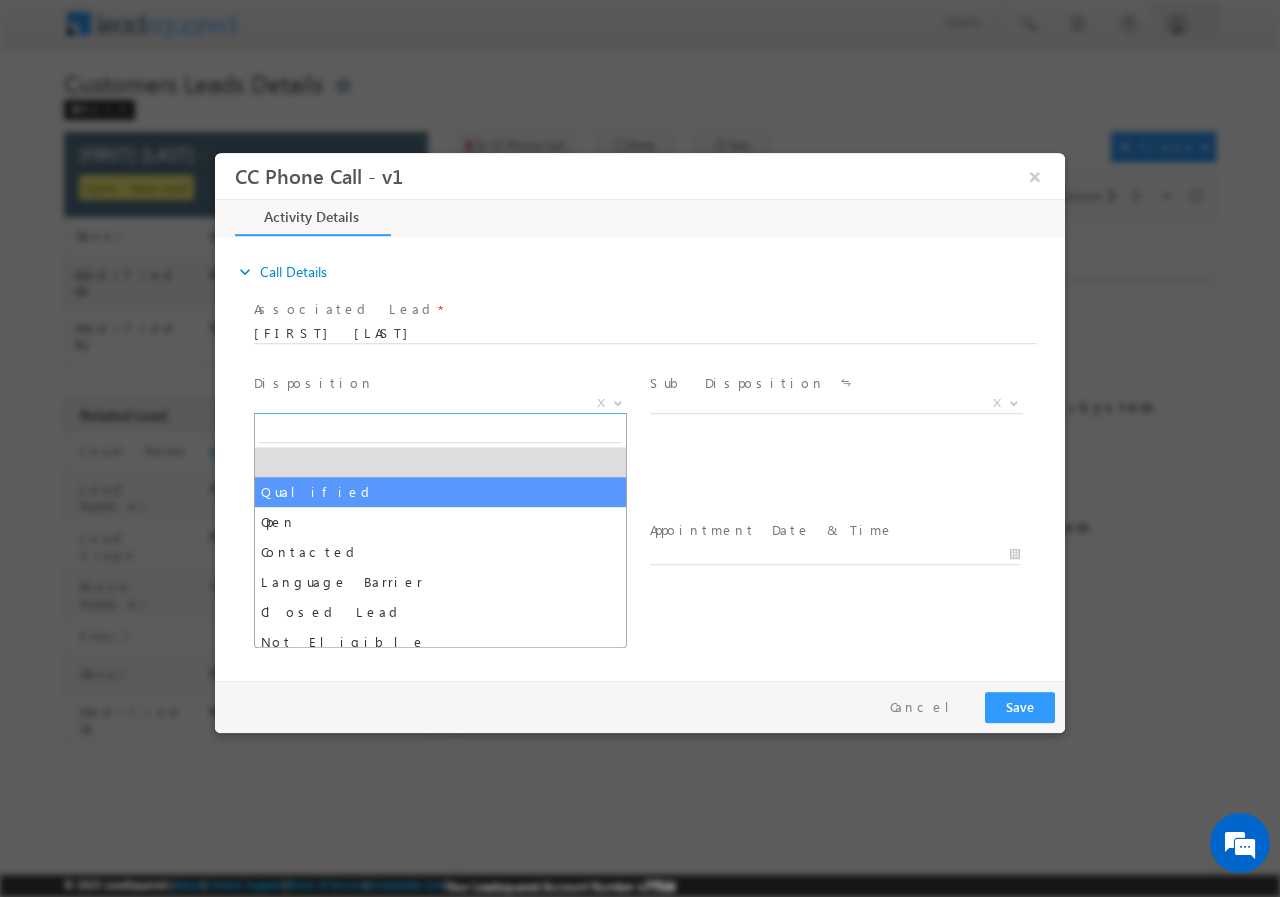 select on "Qualified" 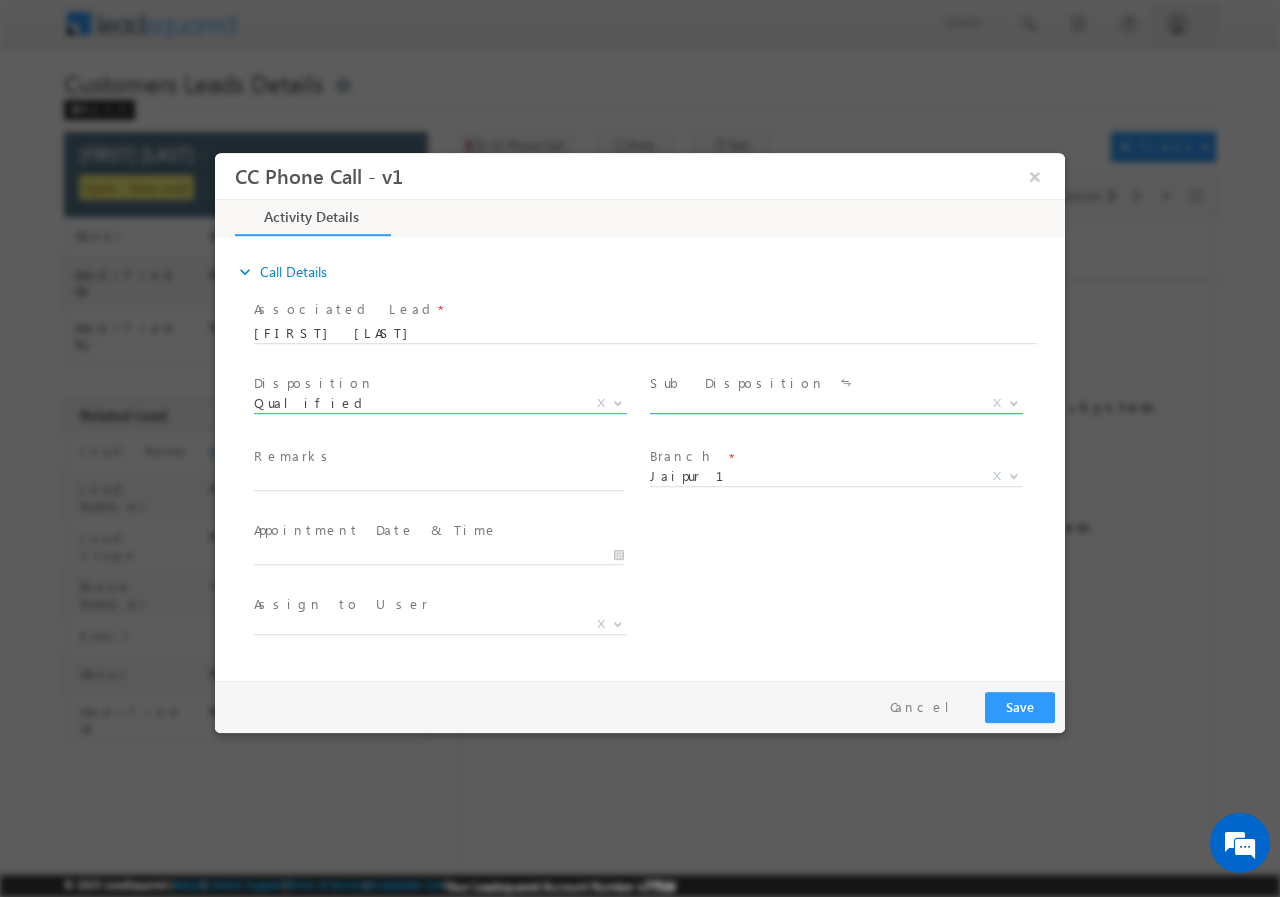 click on "X" at bounding box center [836, 403] 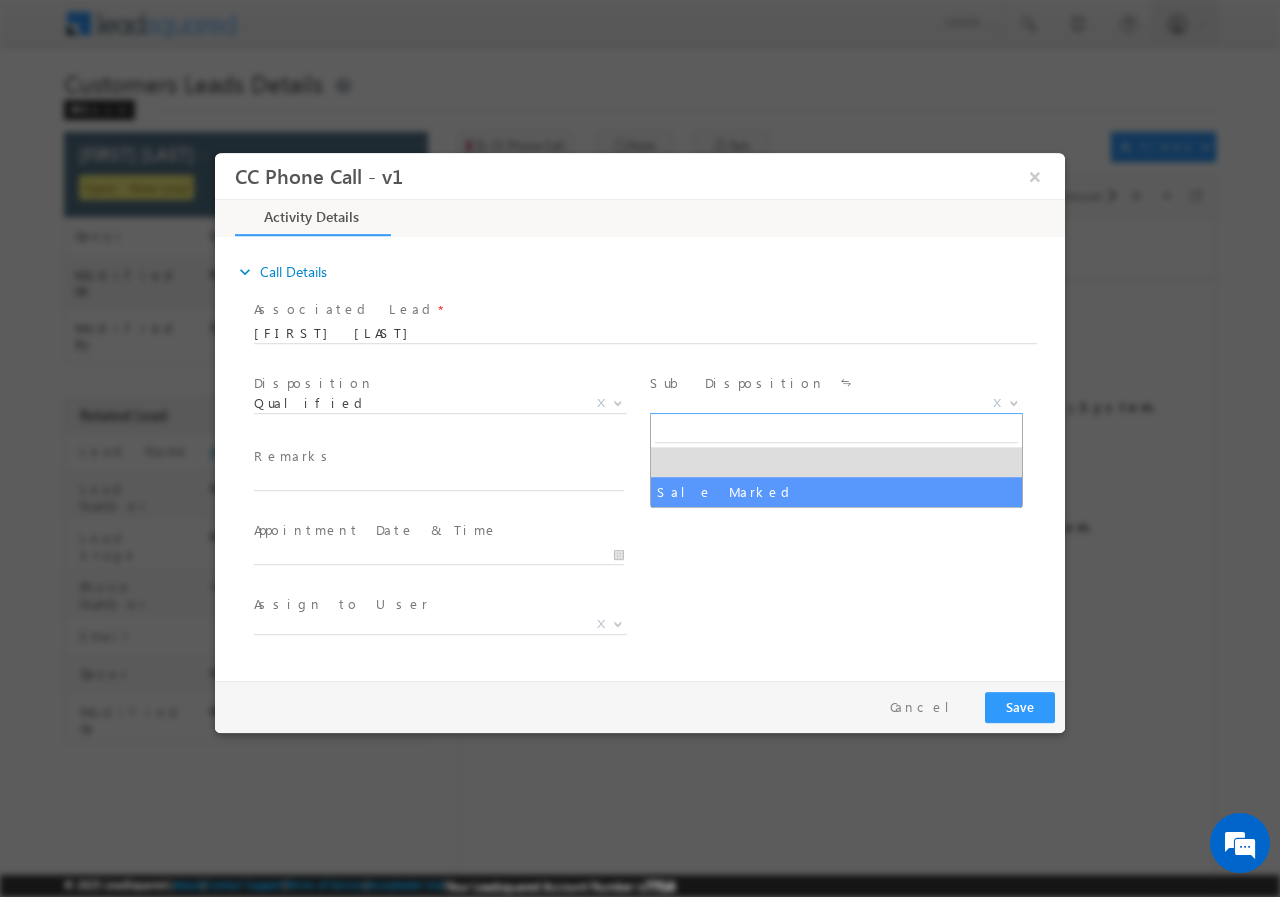 select on "Sale Marked" 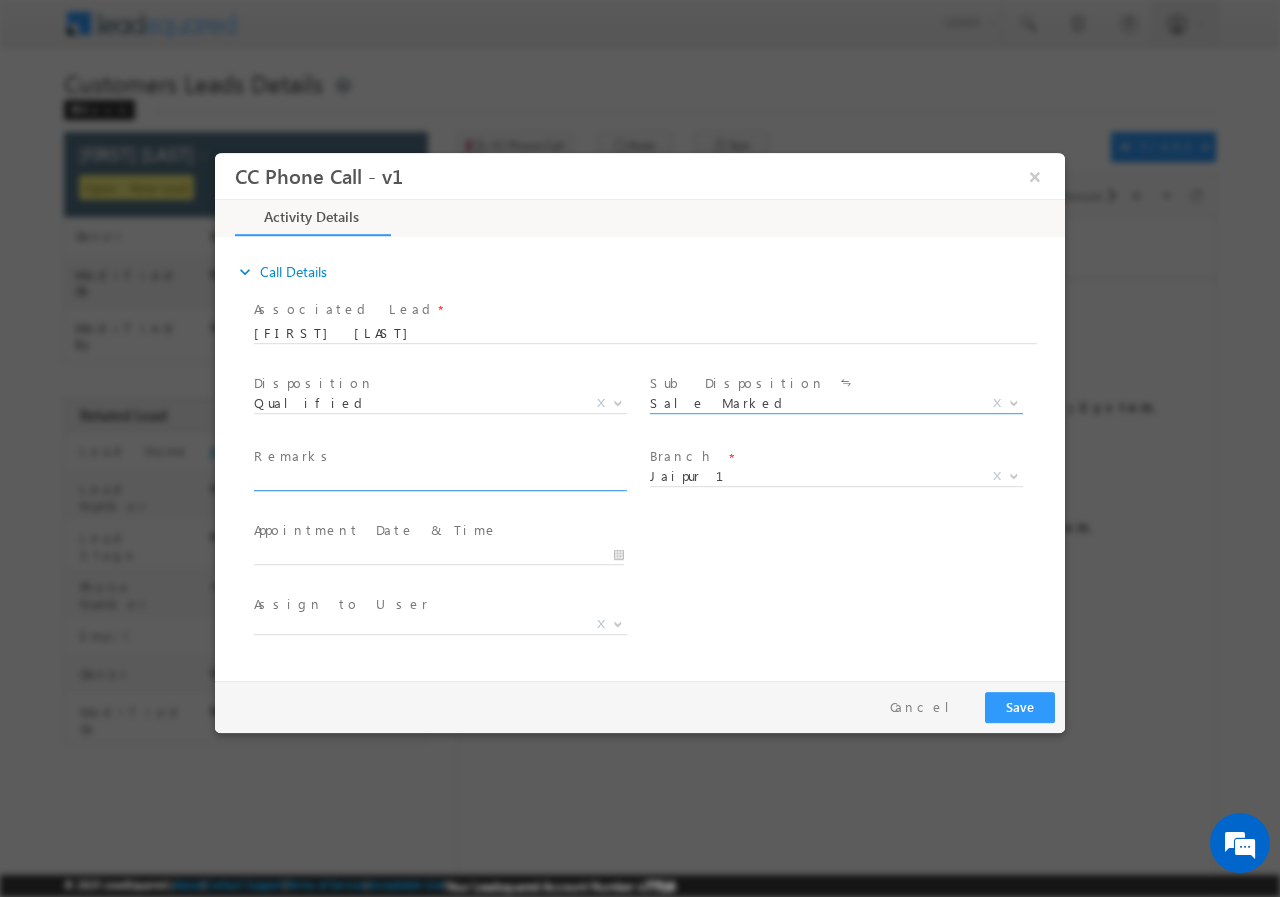 click at bounding box center [439, 480] 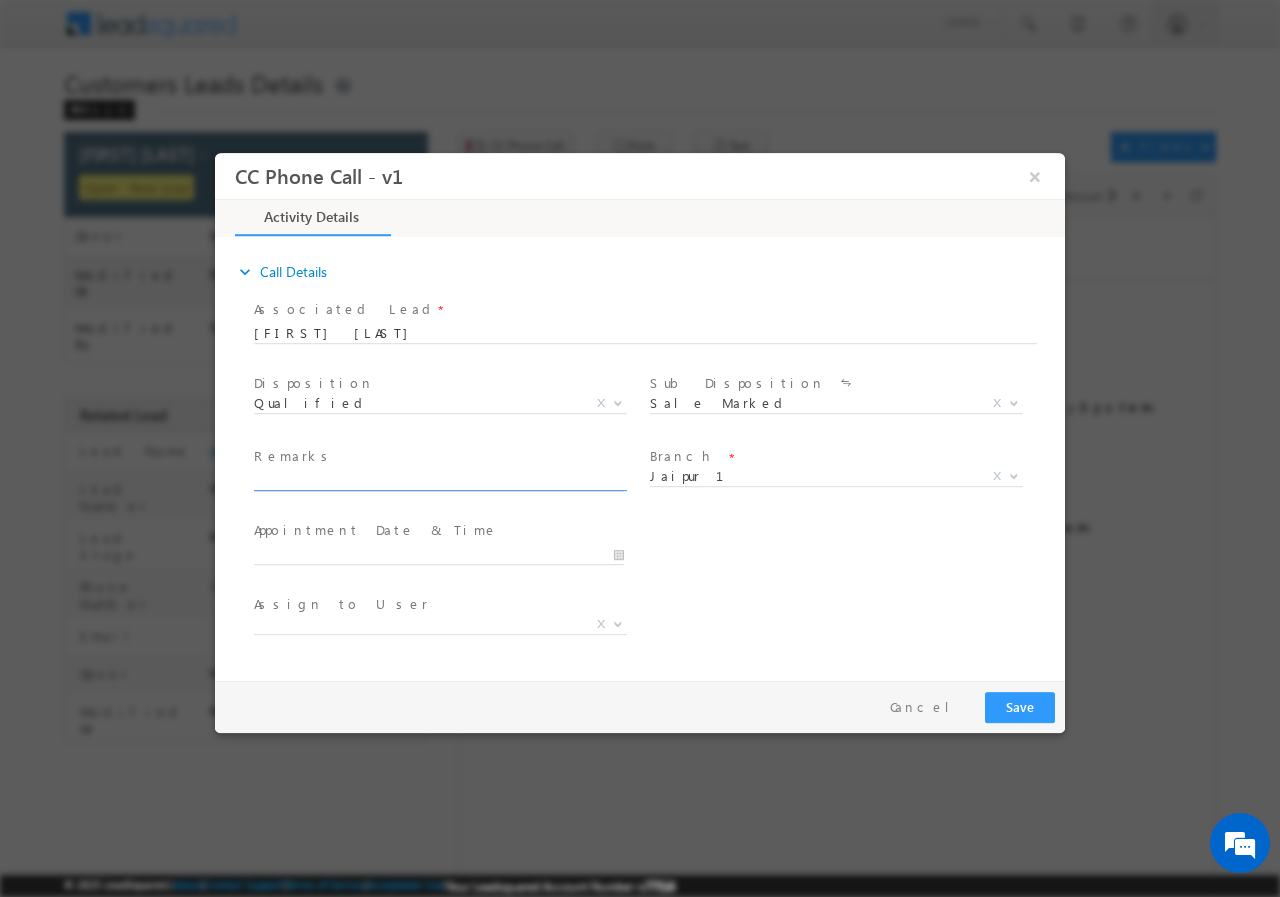paste on "[PHONE]//VB_Interested//[FIRST] [LAST]// [PHONE]// [CATEGORY]// [AMOUNT] - [AMOUNT]// [AMOUNT] - [AMOUNT]// [AGE] - [AGE]// [AMOUNT] - [AMOUNT]// [POSTAL_CODE] - [CITY]// Cx is ready to me" 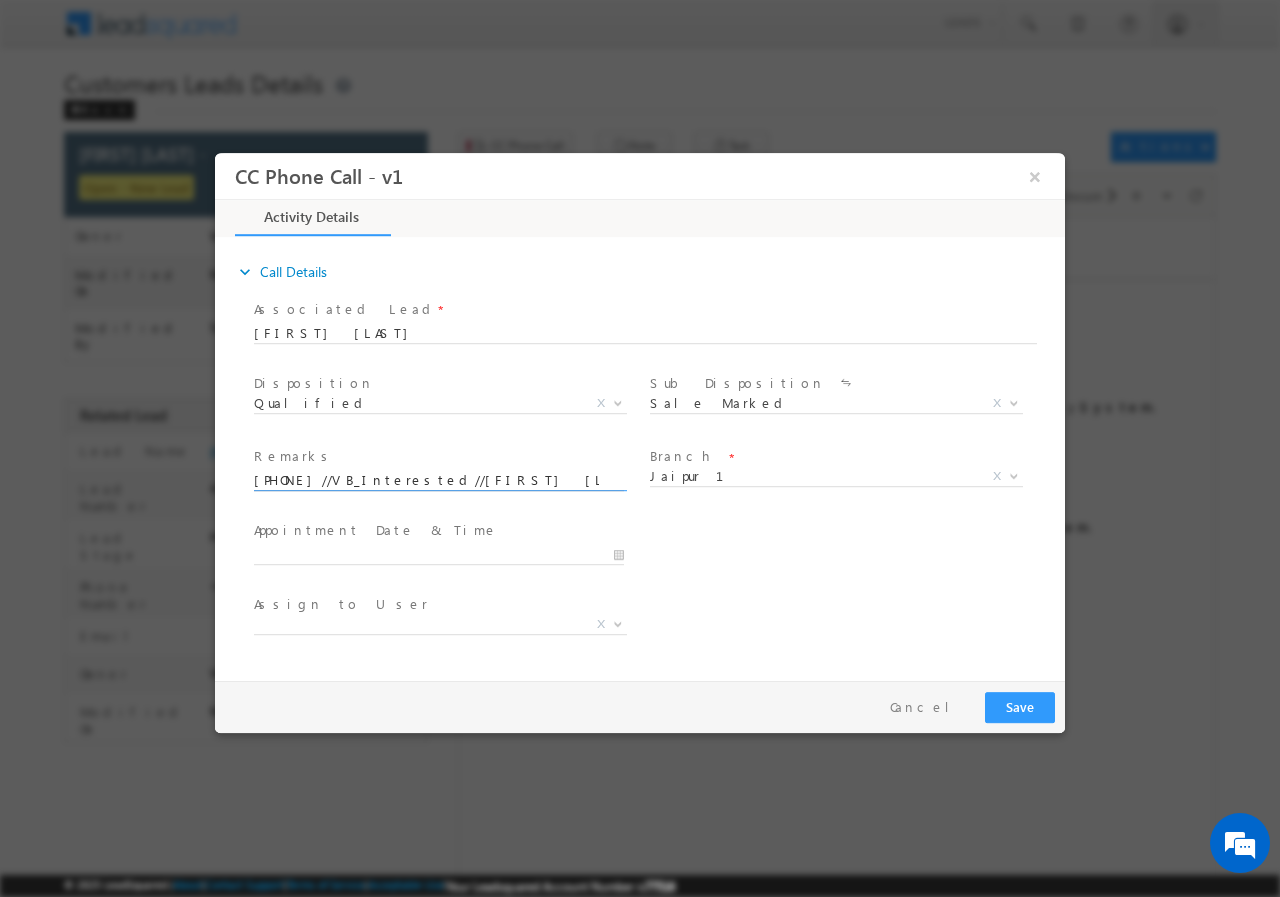 scroll, scrollTop: 0, scrollLeft: 843, axis: horizontal 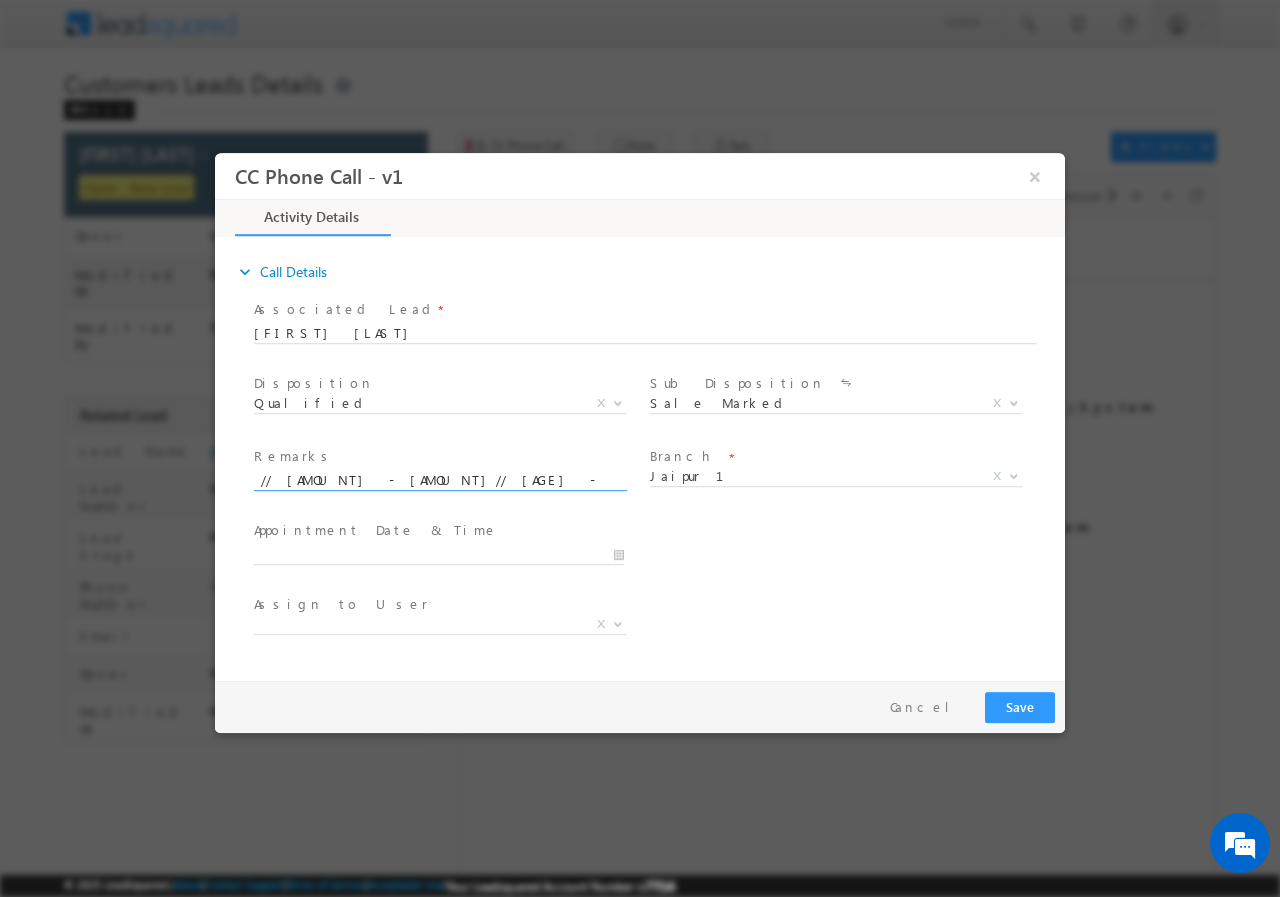 type on "[PHONE]//VB_Interested//[FIRST] [LAST]// [PHONE]// [CATEGORY]// [AMOUNT] - [AMOUNT]// [AMOUNT] - [AMOUNT]// [AGE] - [AGE]// [AMOUNT] - [AMOUNT]// [POSTAL_CODE] - [CITY]// Cx is ready to me" 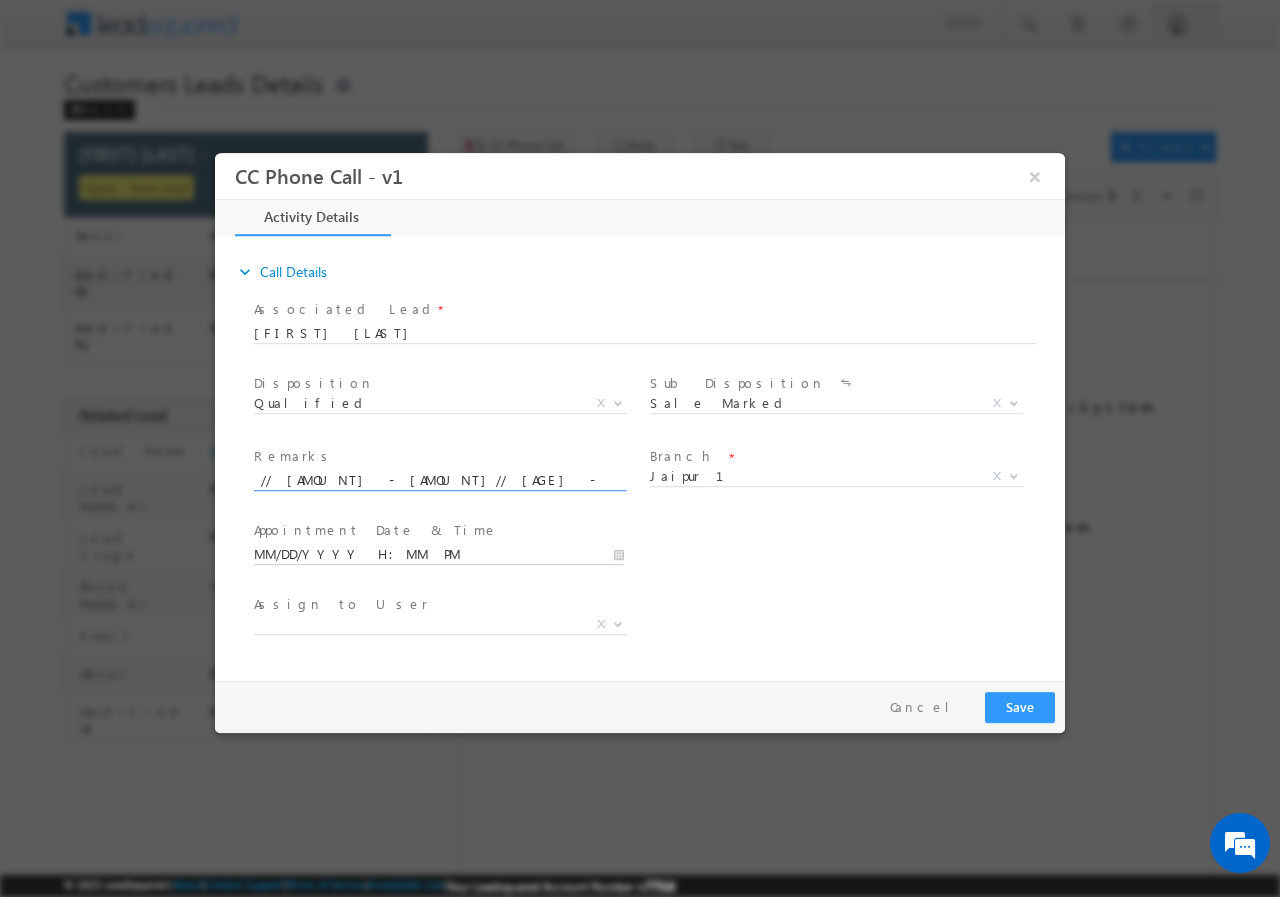 click on "MM/DD/YYYY H:MM PM" at bounding box center (439, 554) 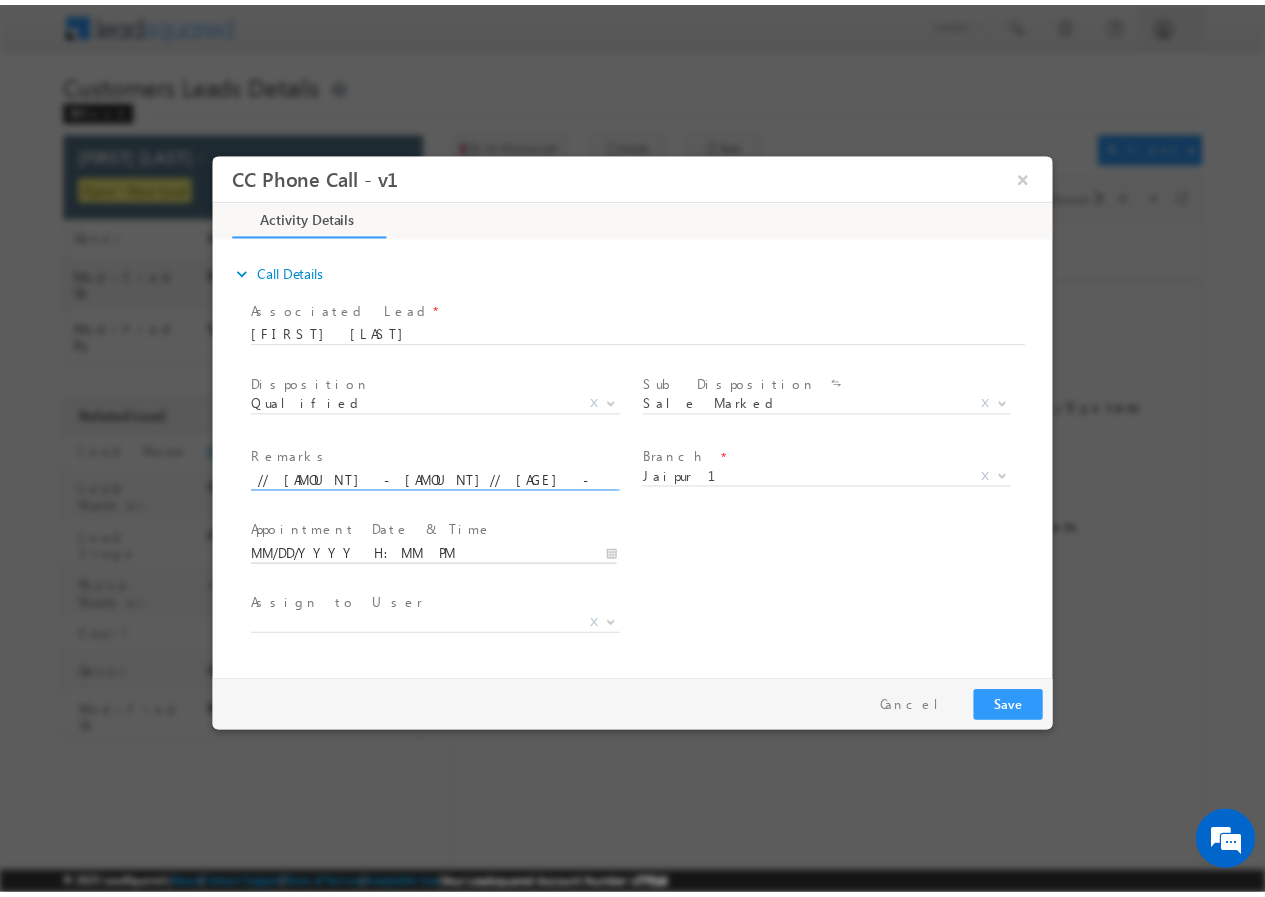 scroll, scrollTop: 0, scrollLeft: 0, axis: both 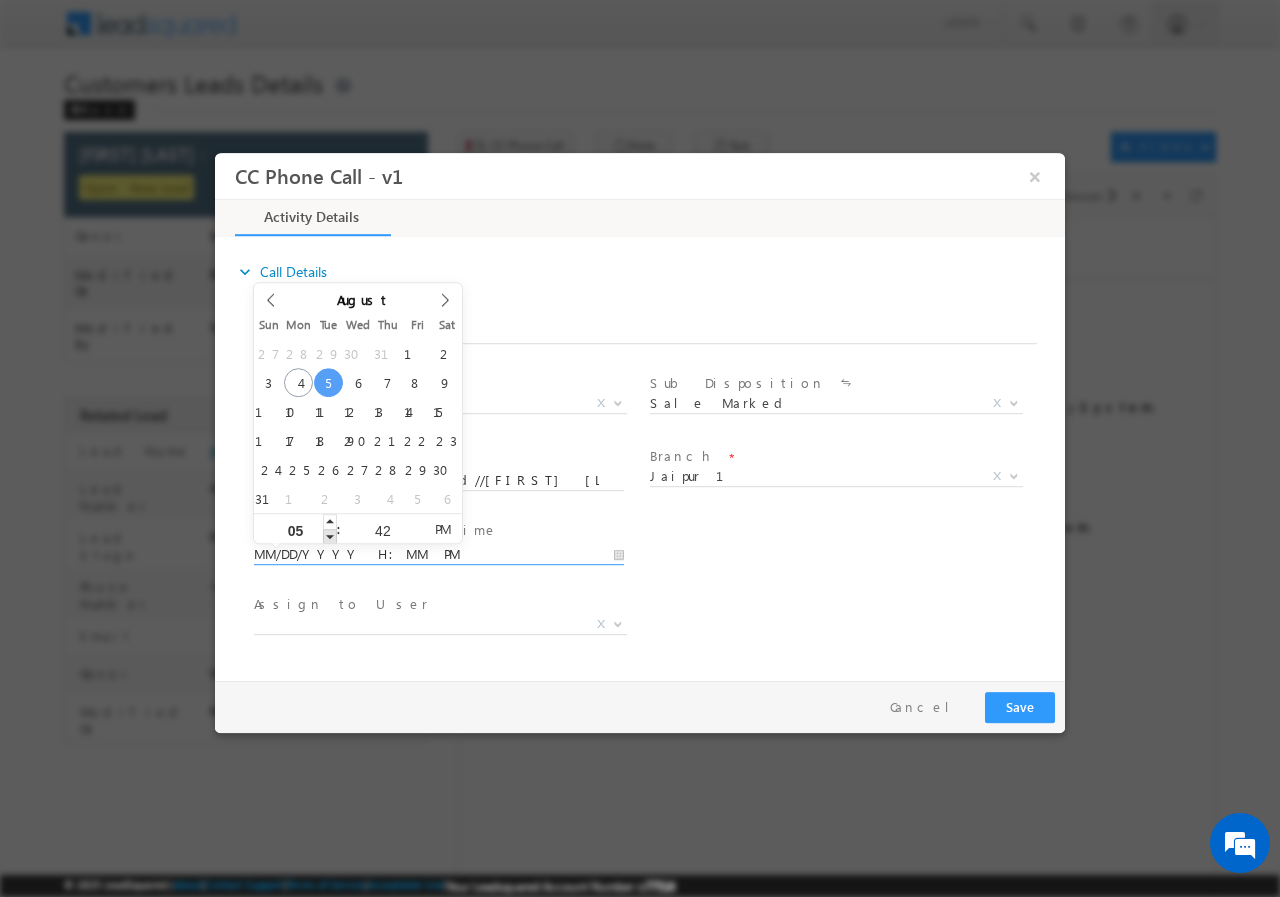 type on "MM/DD/YYYY H:MM PM" 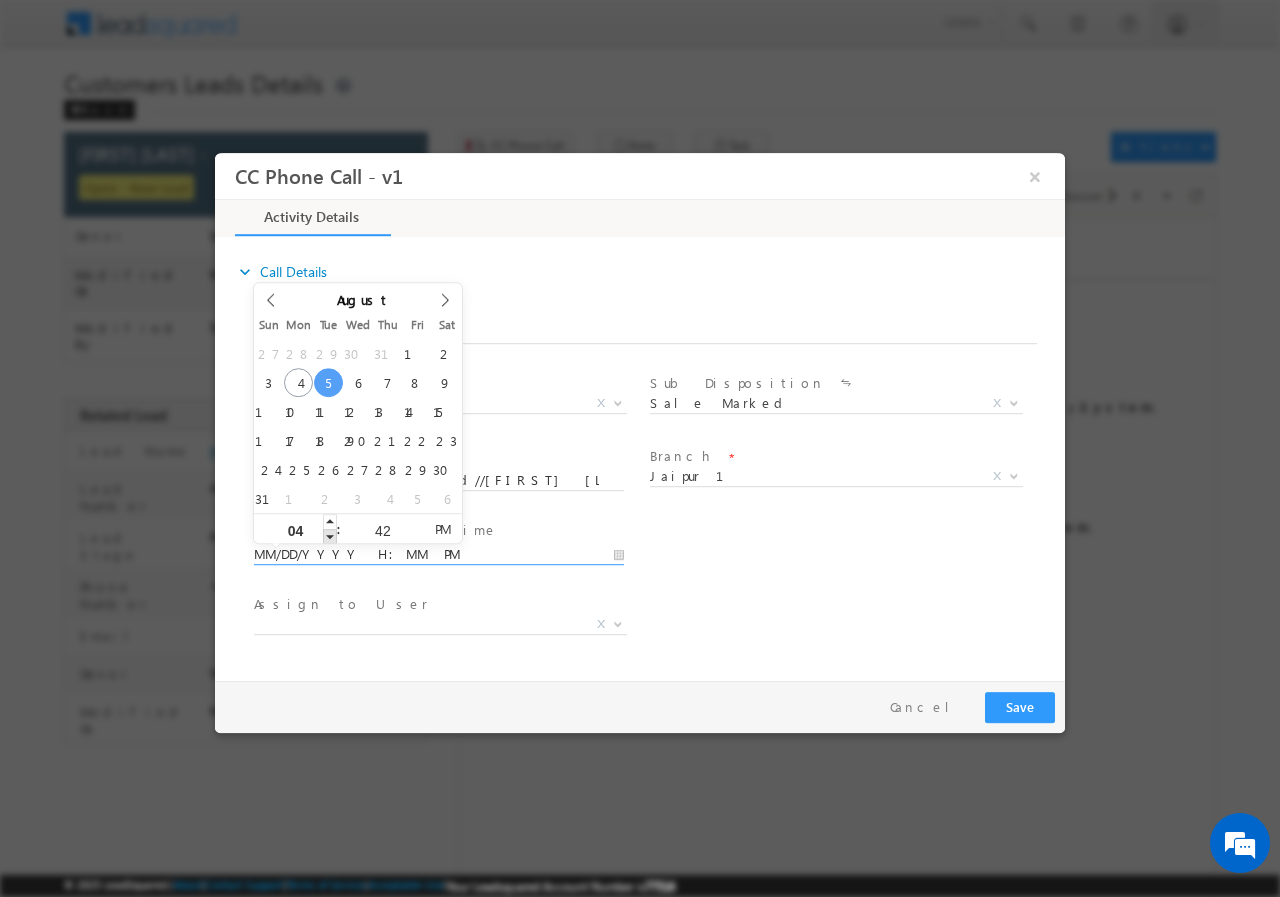 click at bounding box center (330, 535) 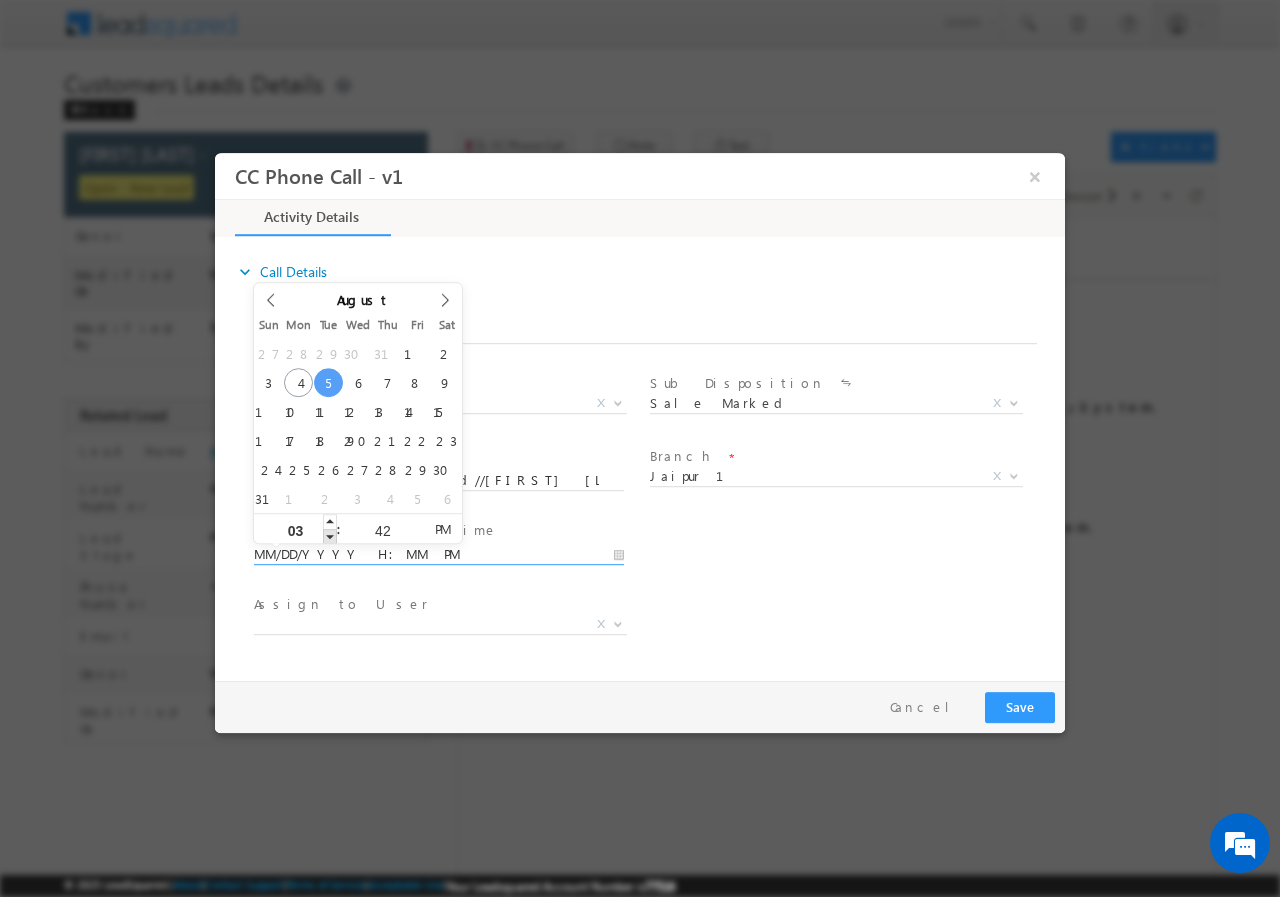 click at bounding box center [330, 535] 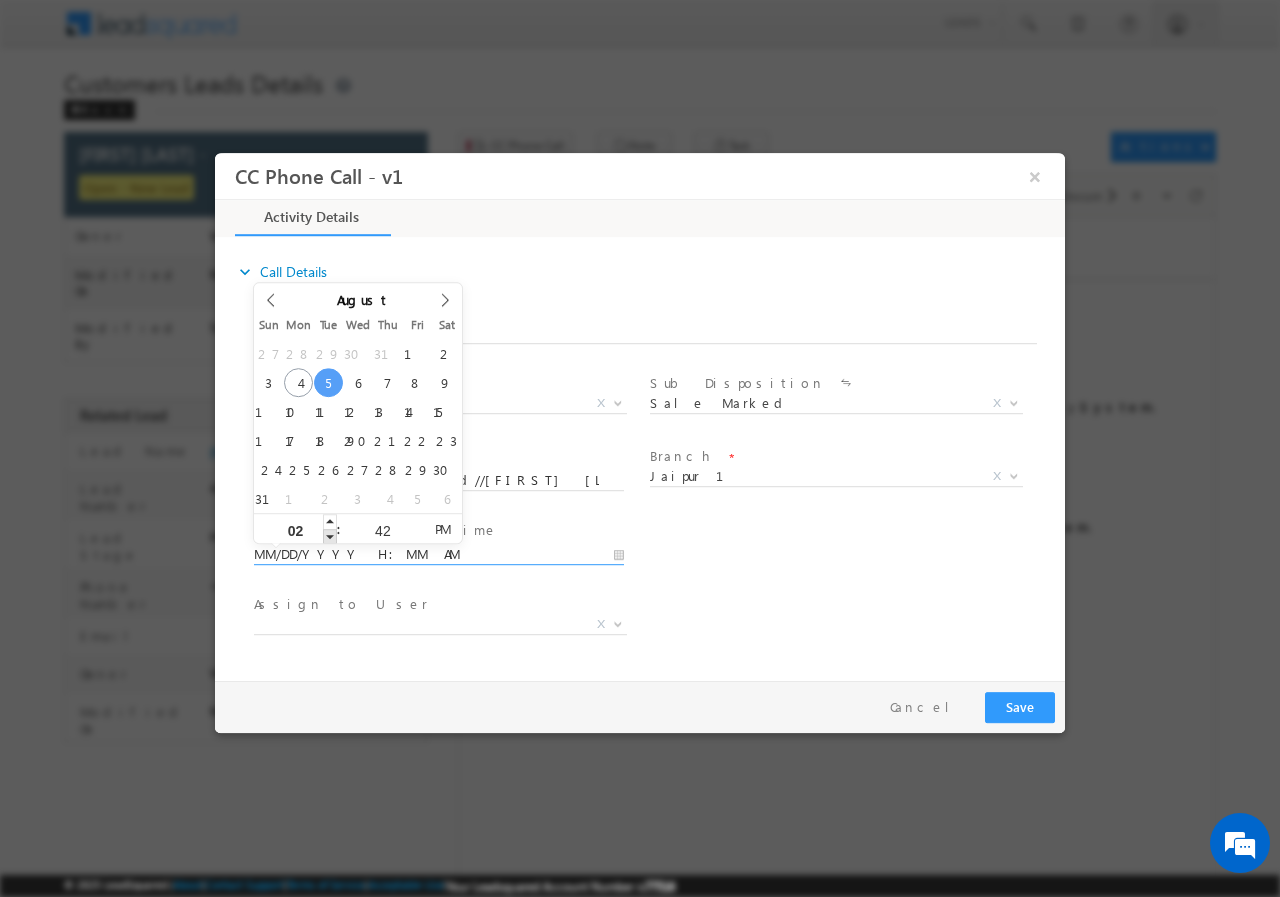 click at bounding box center [330, 535] 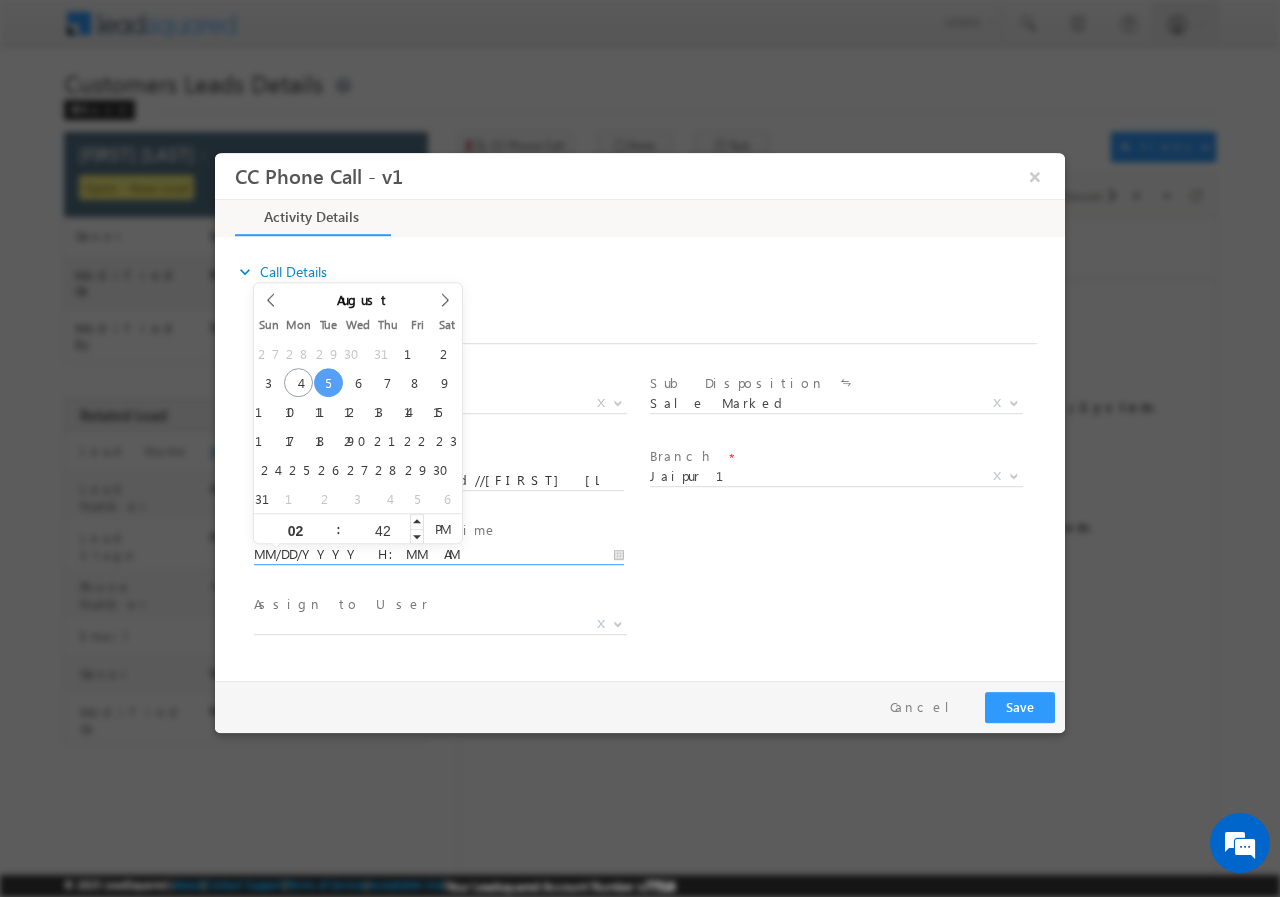 click on "42" at bounding box center [382, 529] 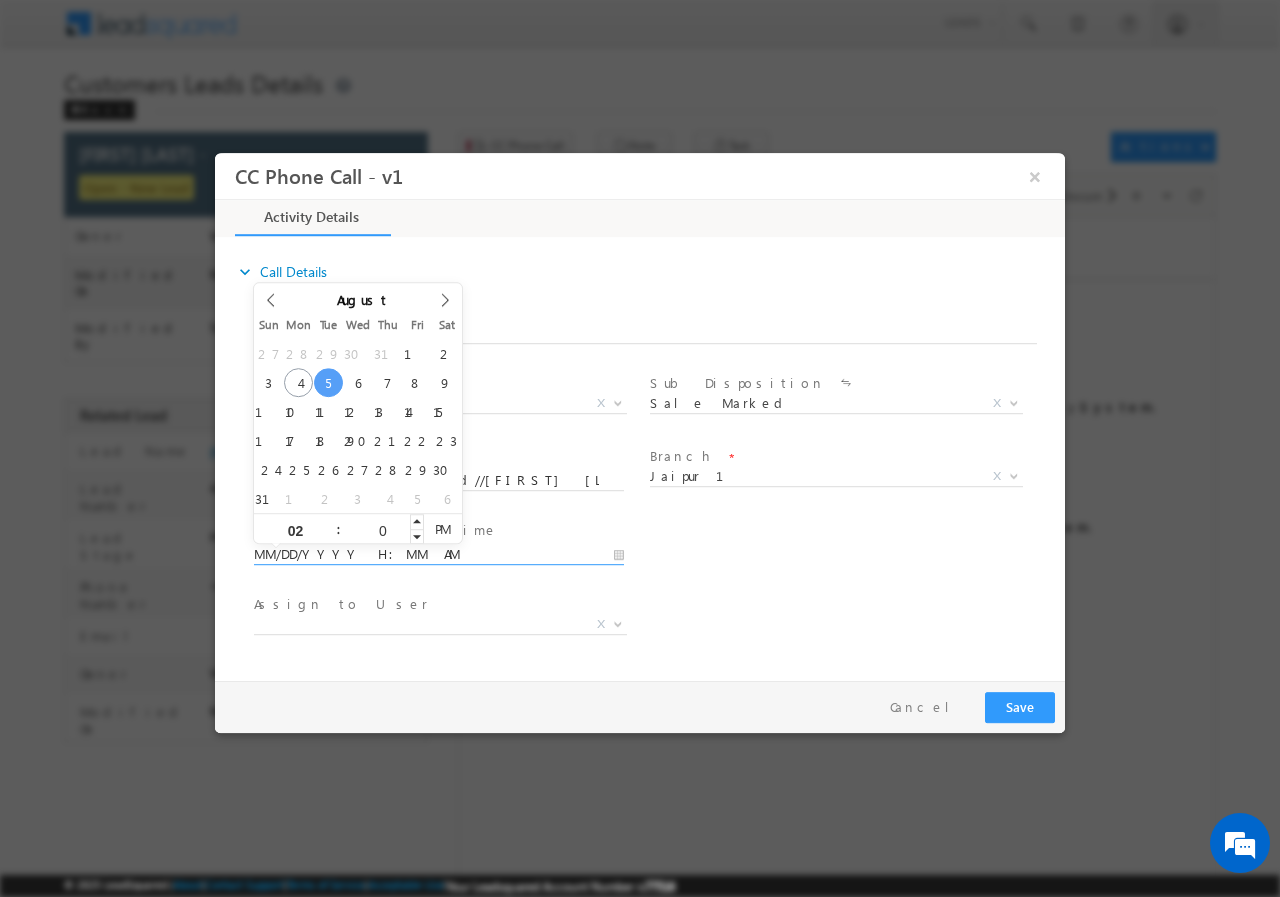 type on "00" 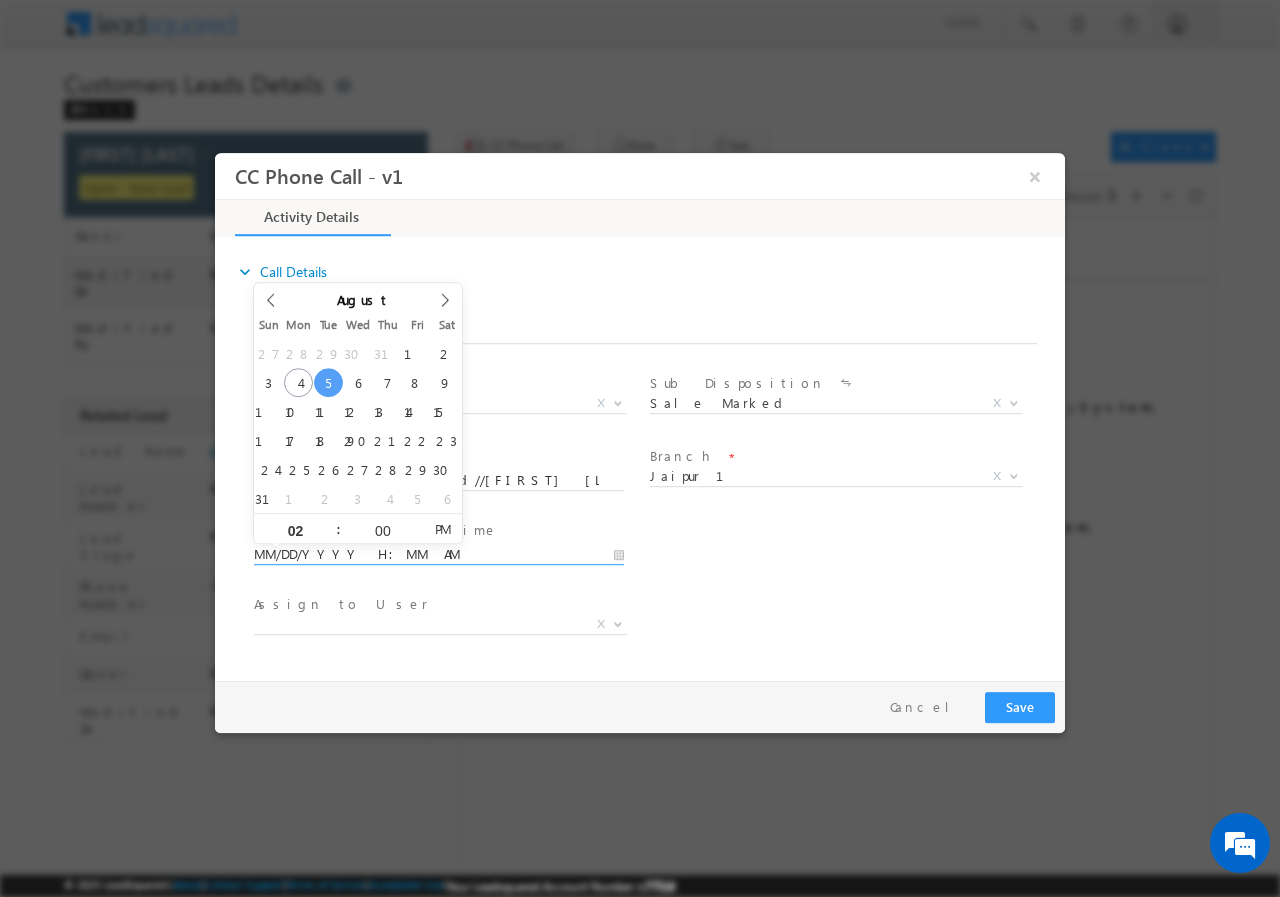 type on "MM/DD/YYYY H:MM PM" 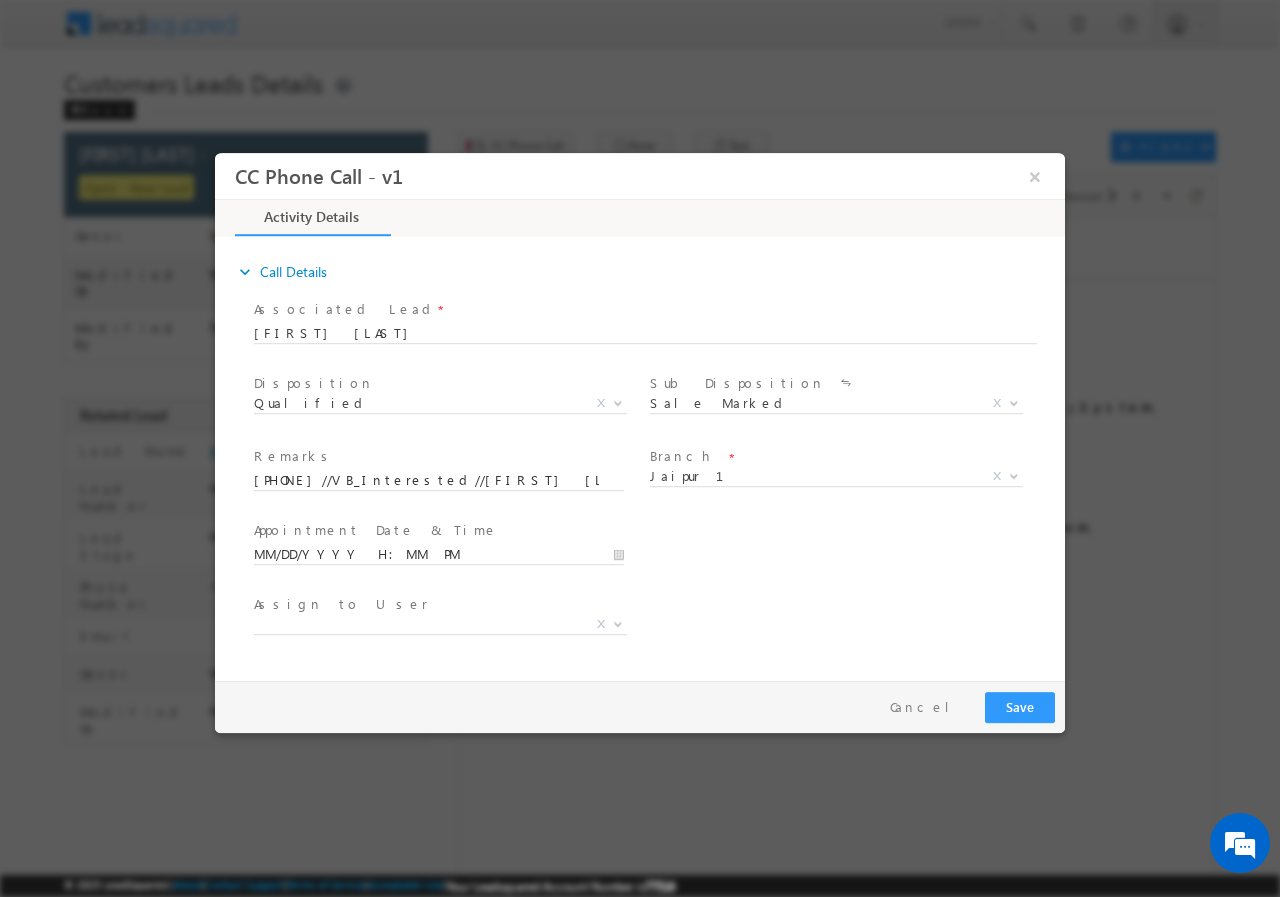 click on "Appointment Date & Time
*
MM/DD/YYYY H:MM PM" at bounding box center [657, 552] 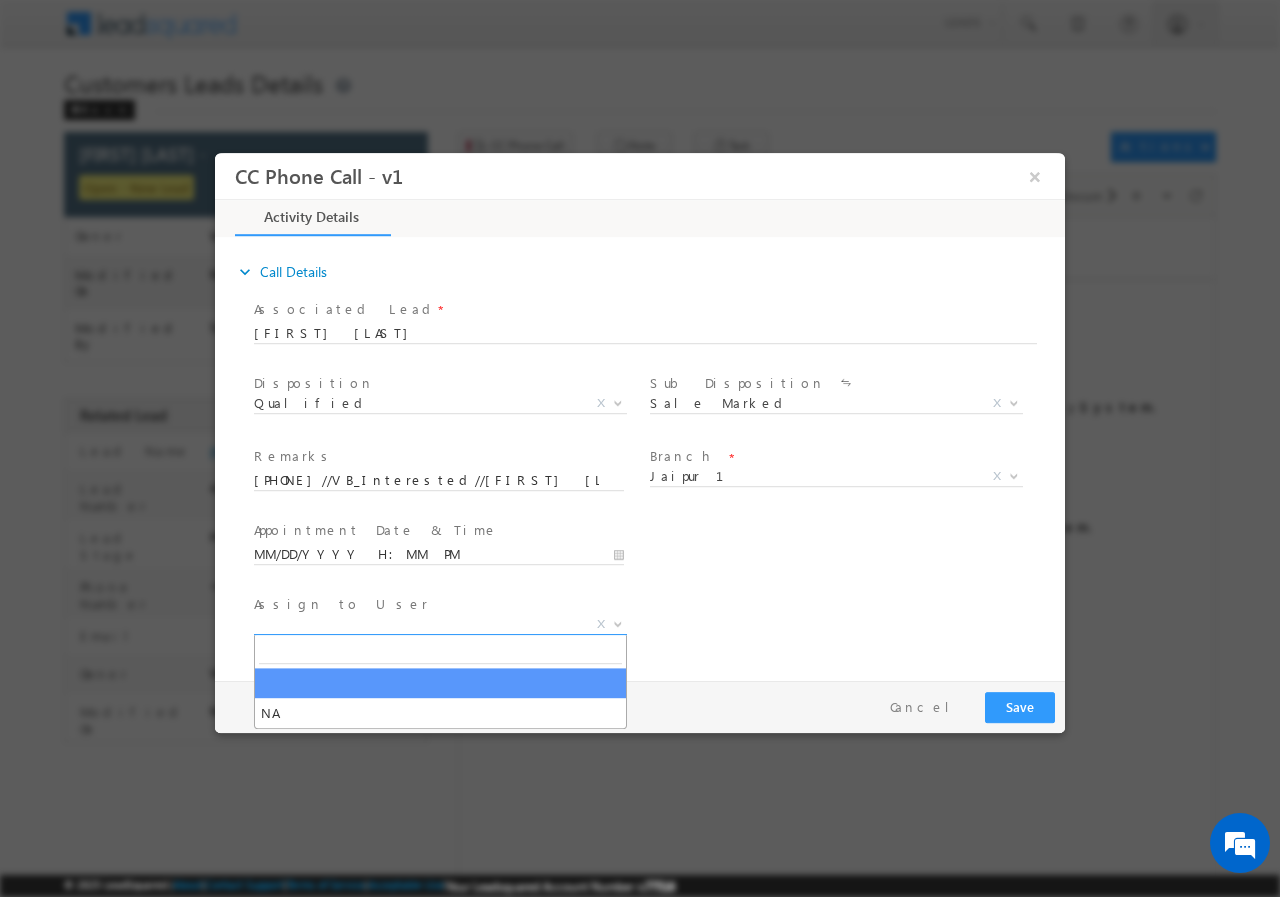 click on "X" at bounding box center (440, 624) 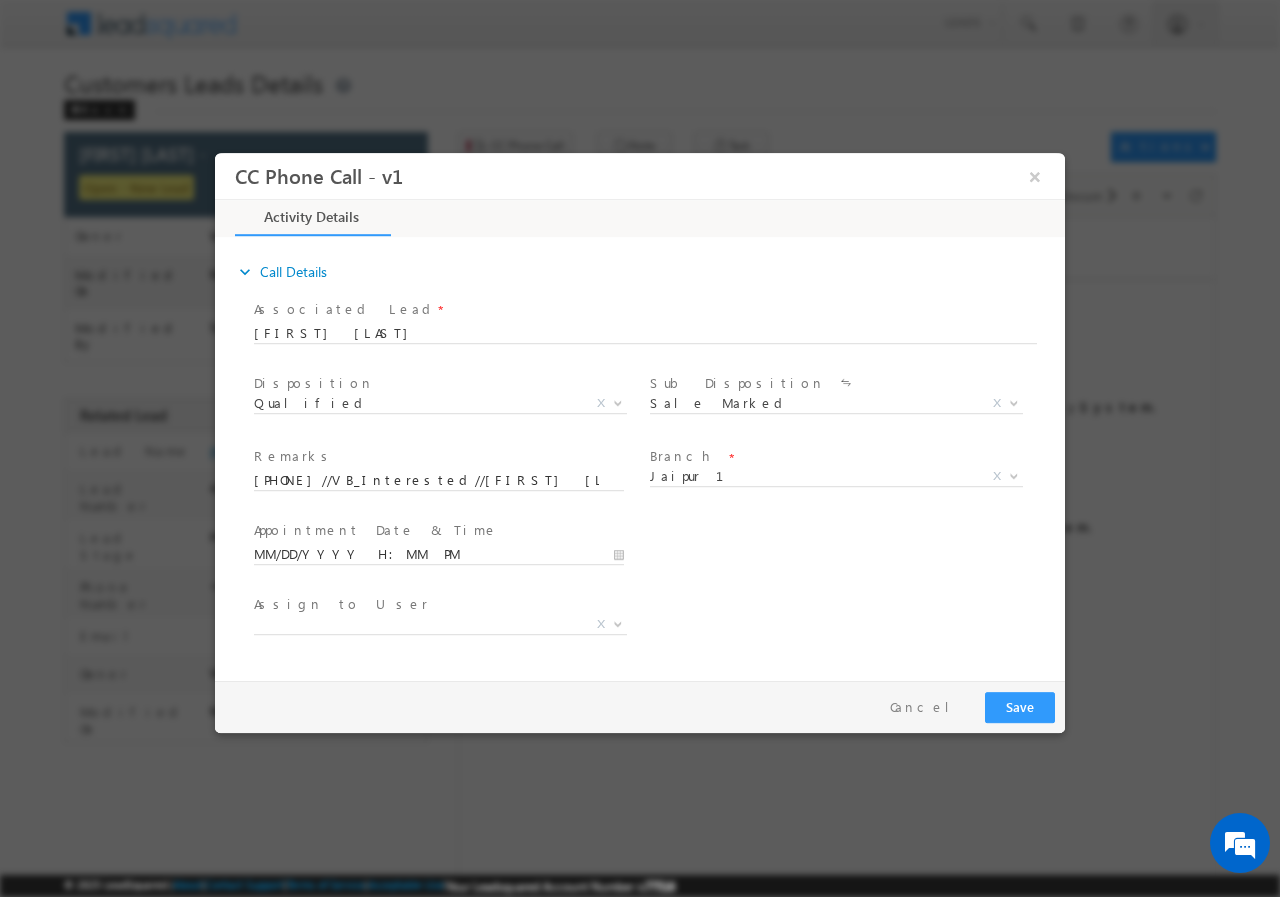 click on "Appointment Date & Time
*
MM/DD/YYYY H:MM PM" at bounding box center [657, 552] 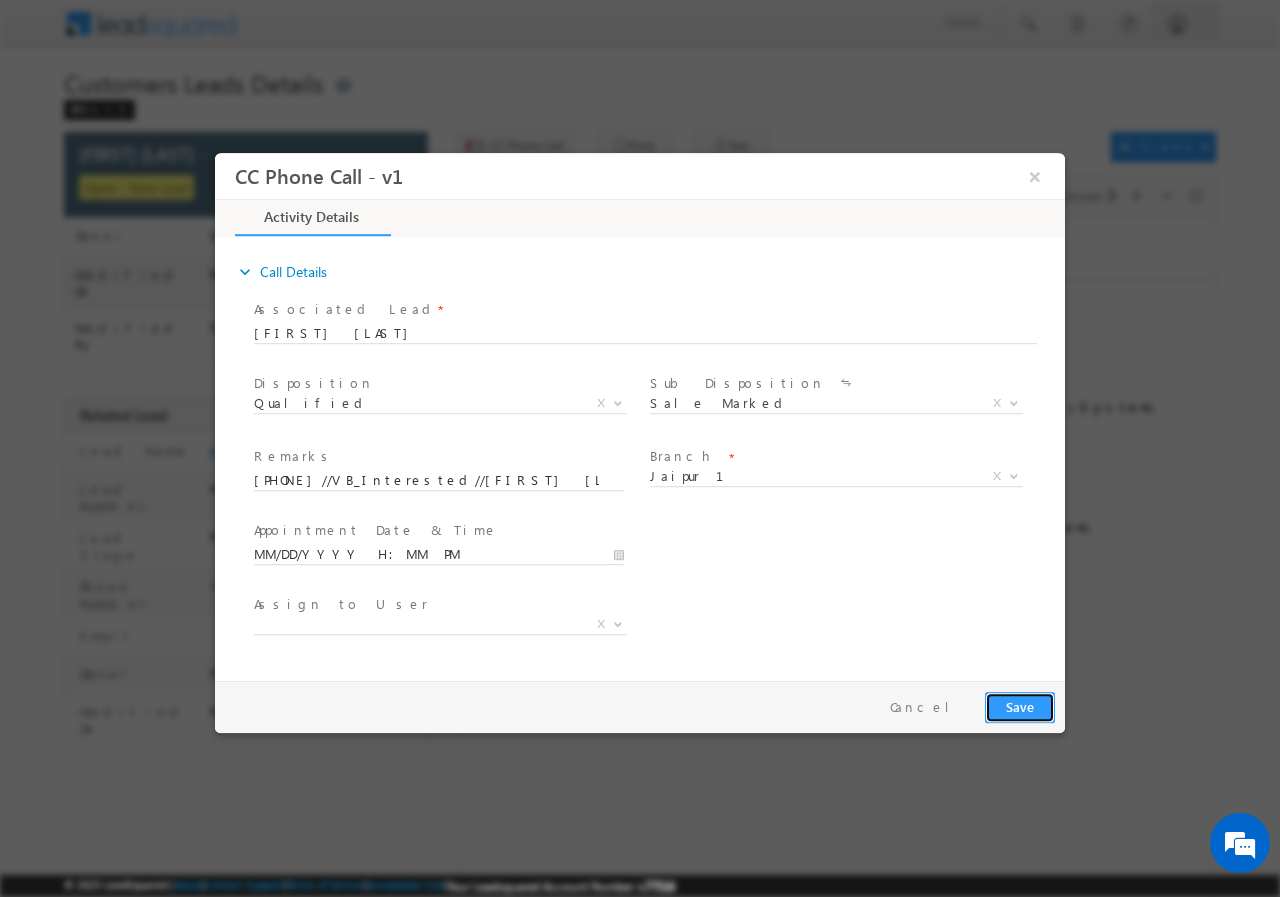 click on "Save" at bounding box center (1020, 706) 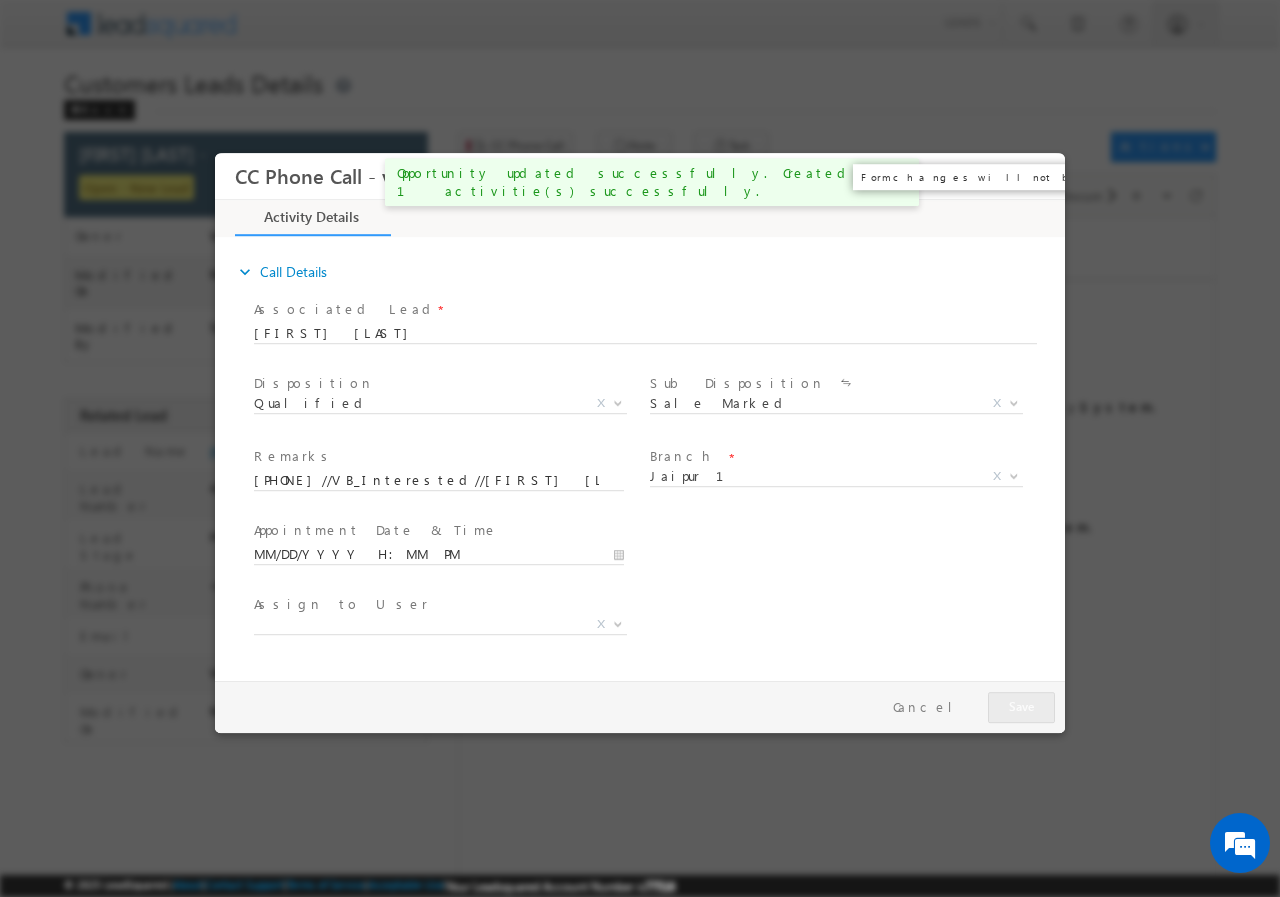 click on "×" at bounding box center [1035, 175] 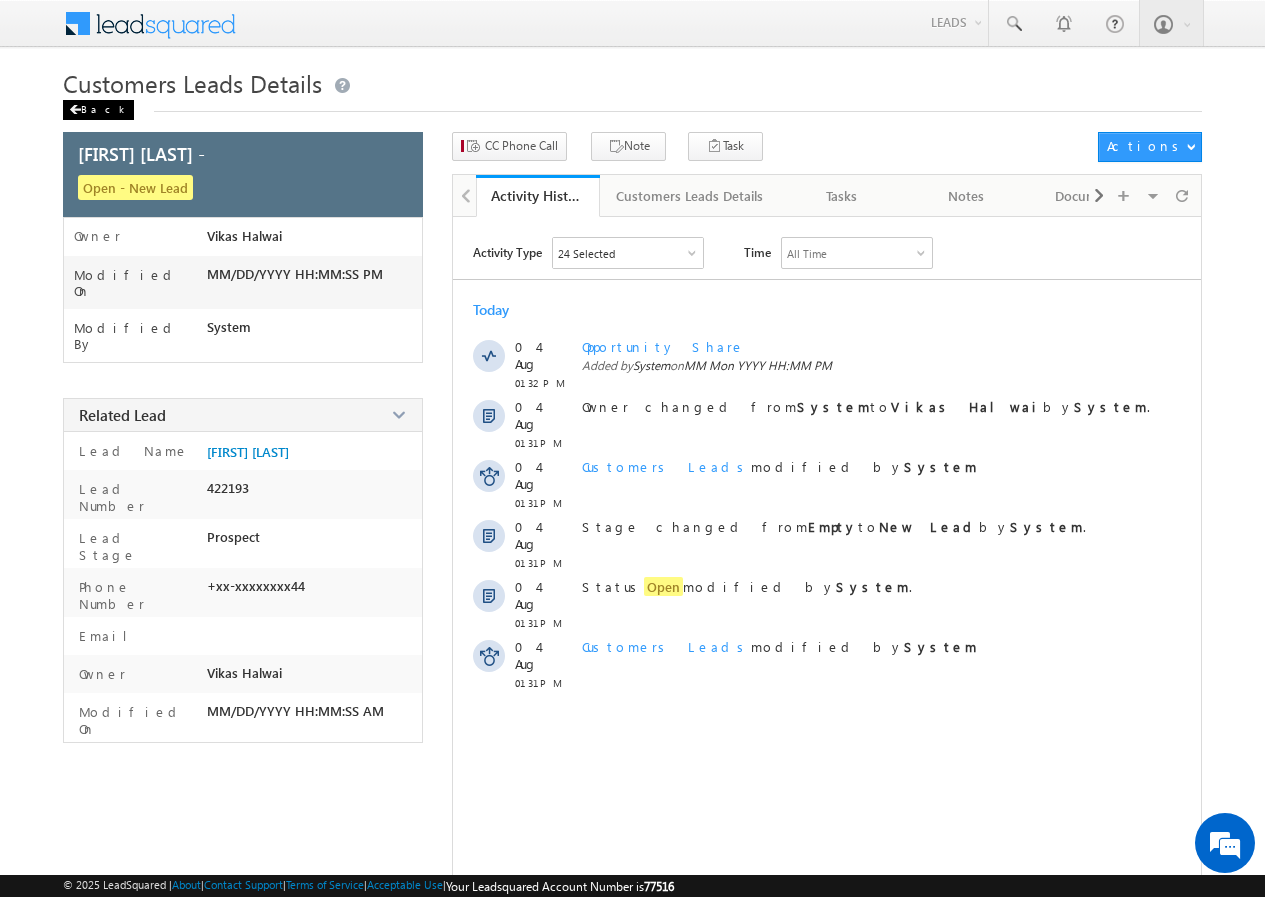 click on "Back" at bounding box center (98, 110) 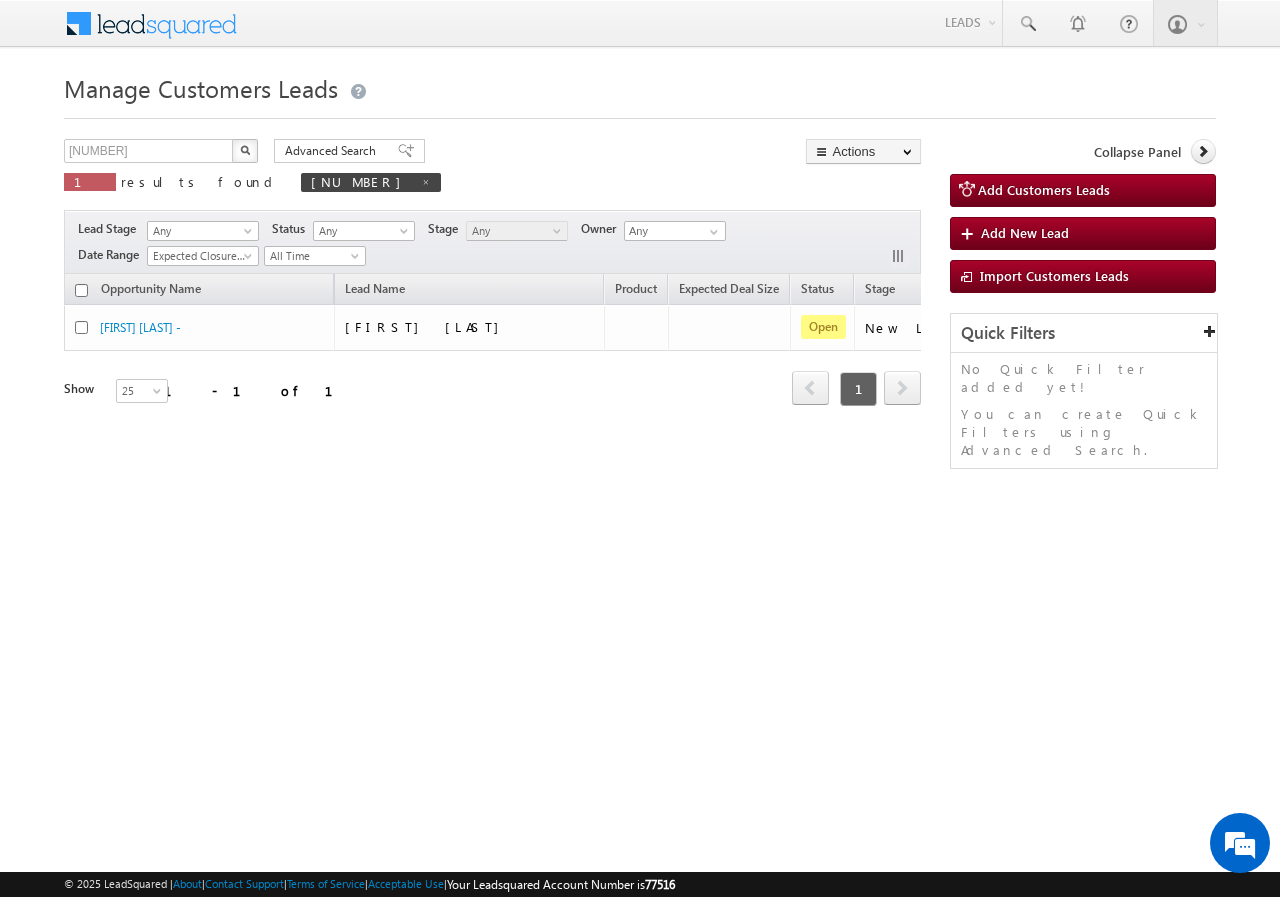scroll, scrollTop: 0, scrollLeft: 0, axis: both 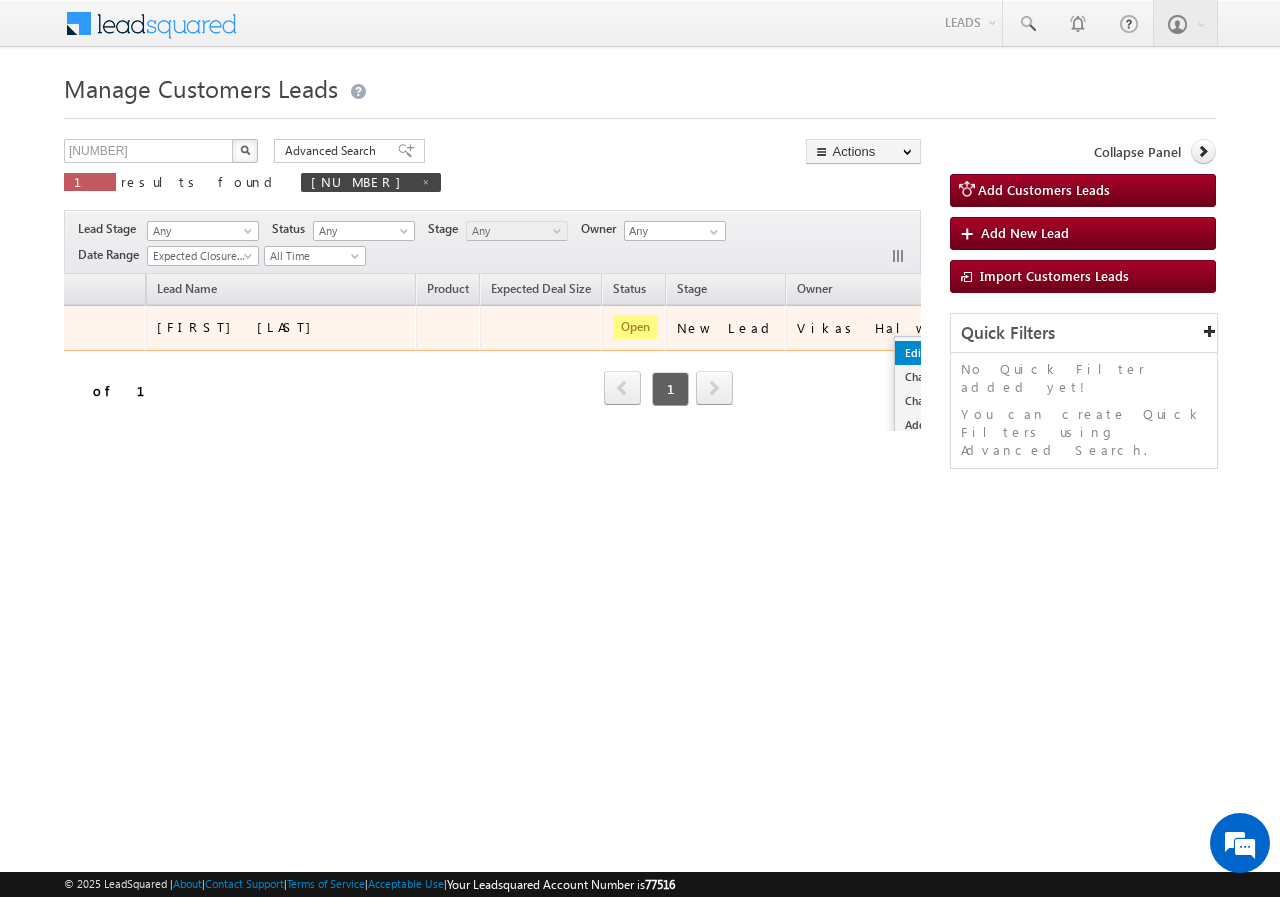 click on "Edit" at bounding box center [945, 353] 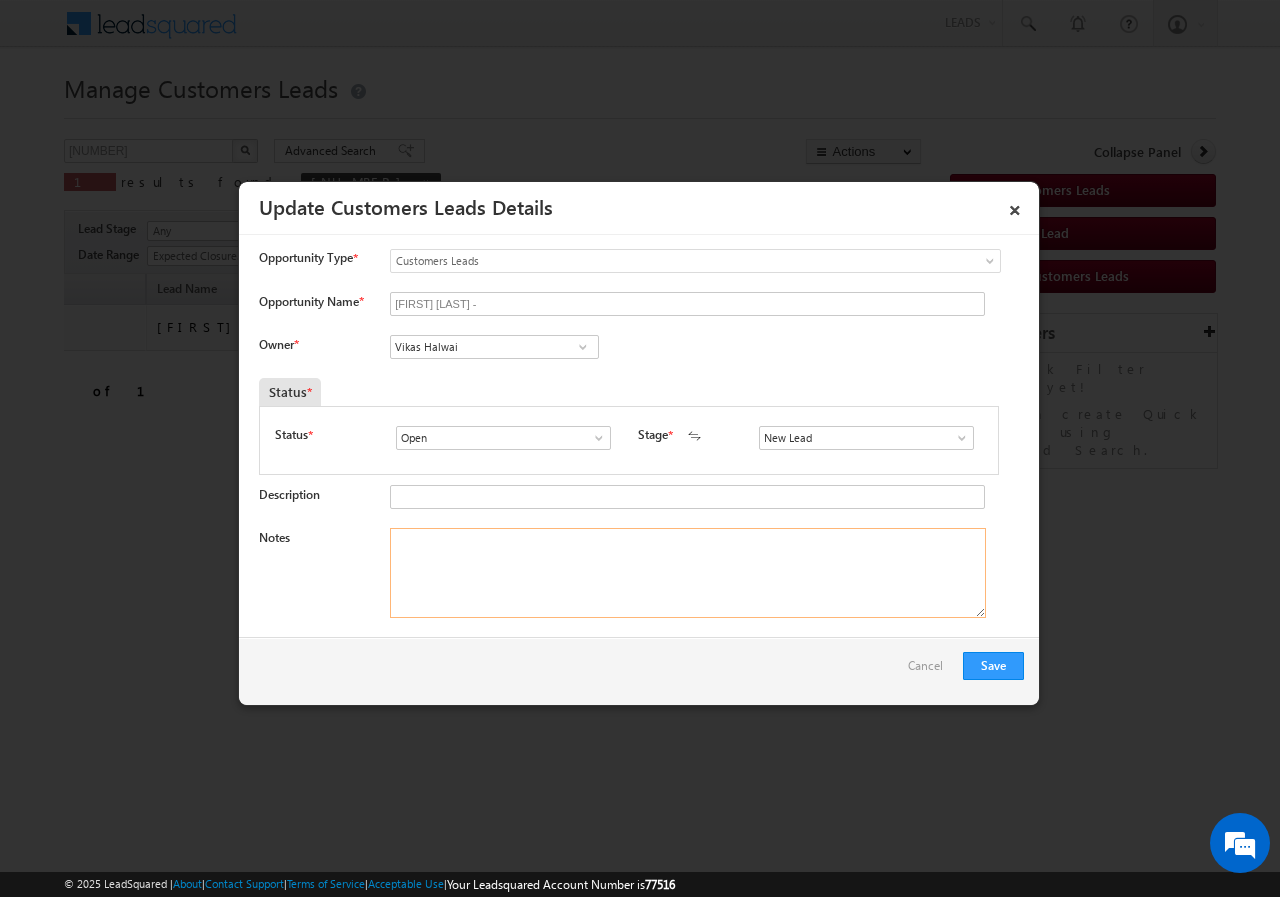 click on "Notes" at bounding box center (688, 573) 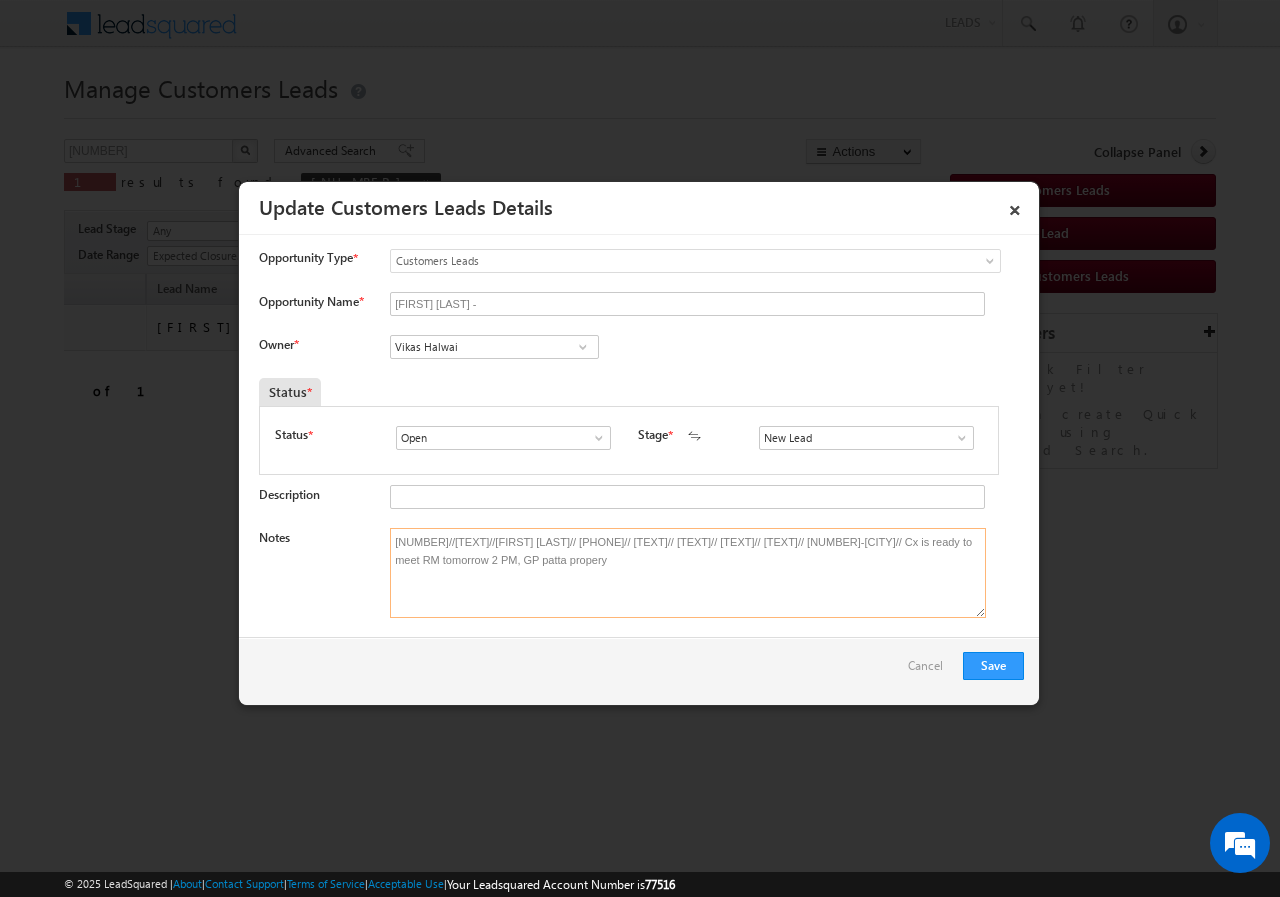 type on "696620//VB_Interested//Raghunandan Singh// 8387097444// construction// loan req-7L-10L// retired-25k// age-68// wife-age-62// family income-15L(both son's are MD's)// 302012-Jaipur// Cx is ready to meet RM tomorrow 2 PM, GP patta propery" 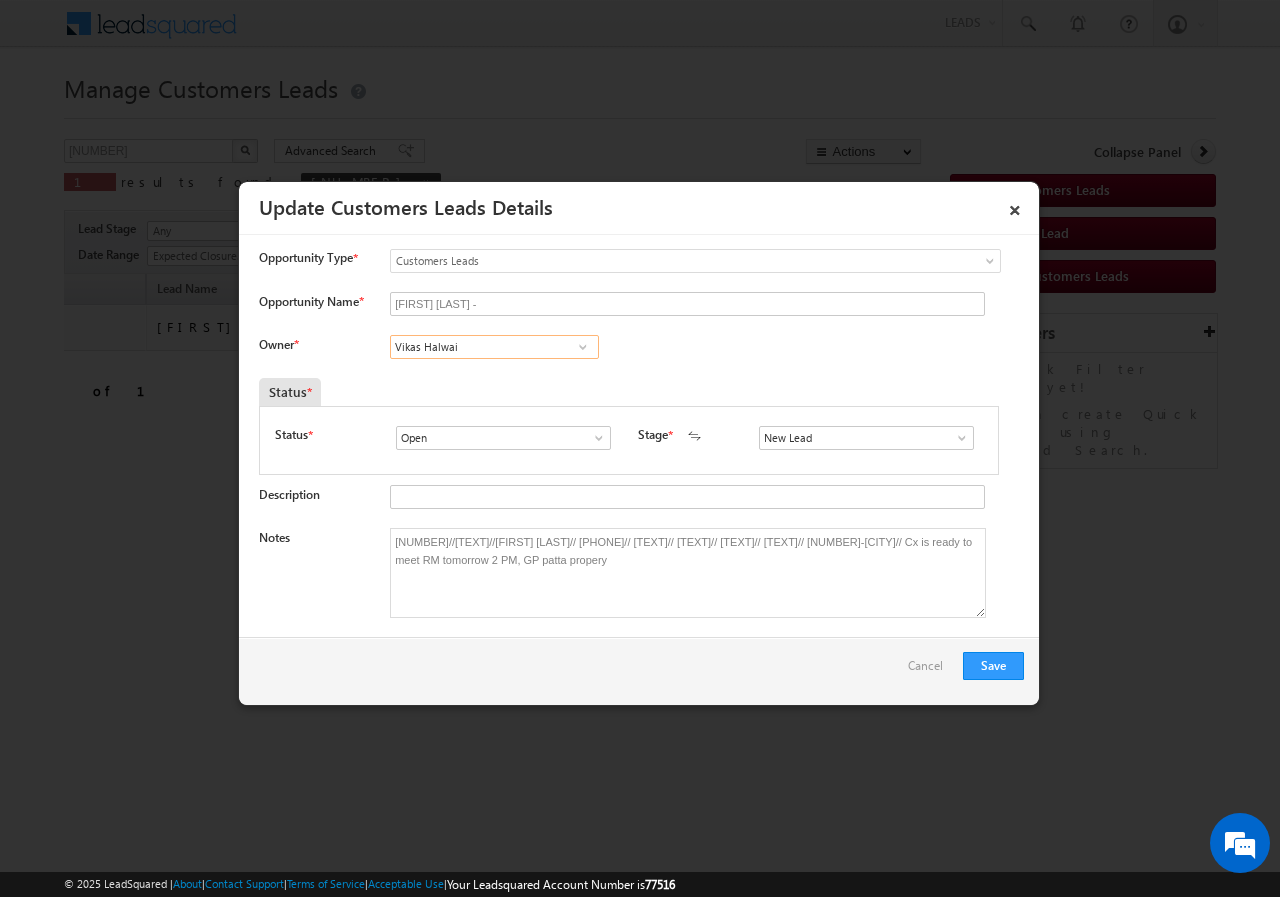 click on "Vikas Halwai" at bounding box center (494, 347) 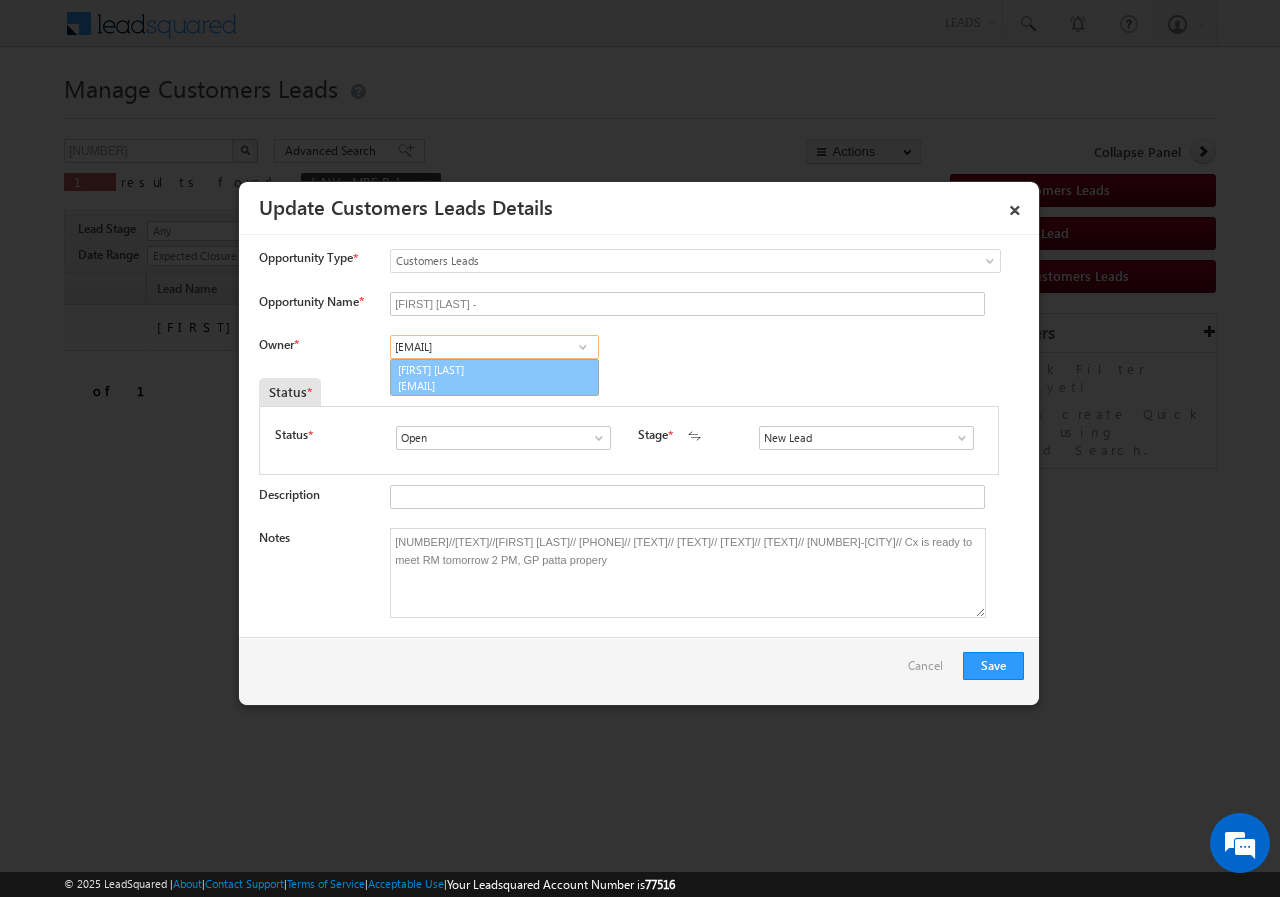 click on "Daulat Singh   daulat.singh@sgrlimited.in" at bounding box center [494, 378] 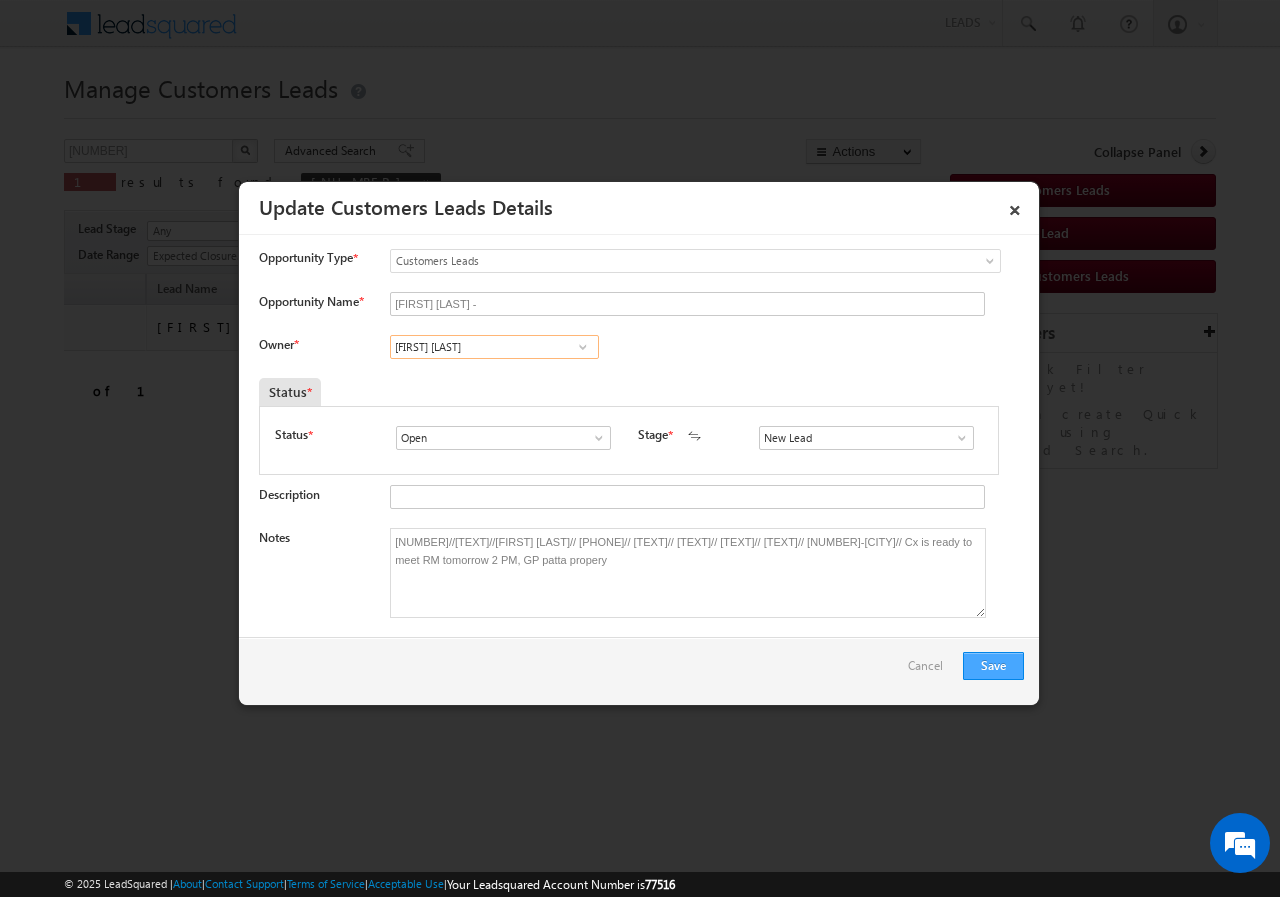 type on "Daulat Singh" 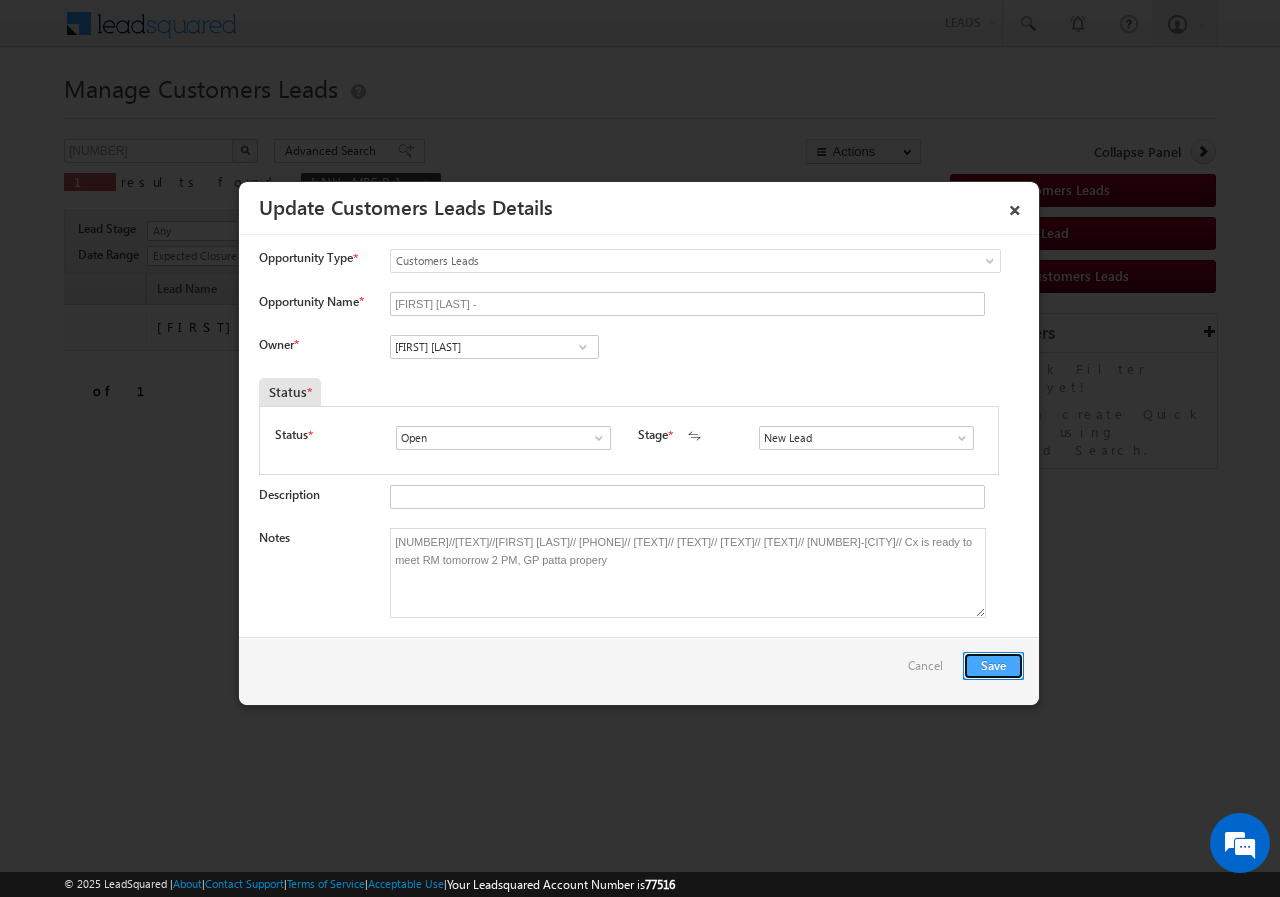 click on "Save" at bounding box center [993, 666] 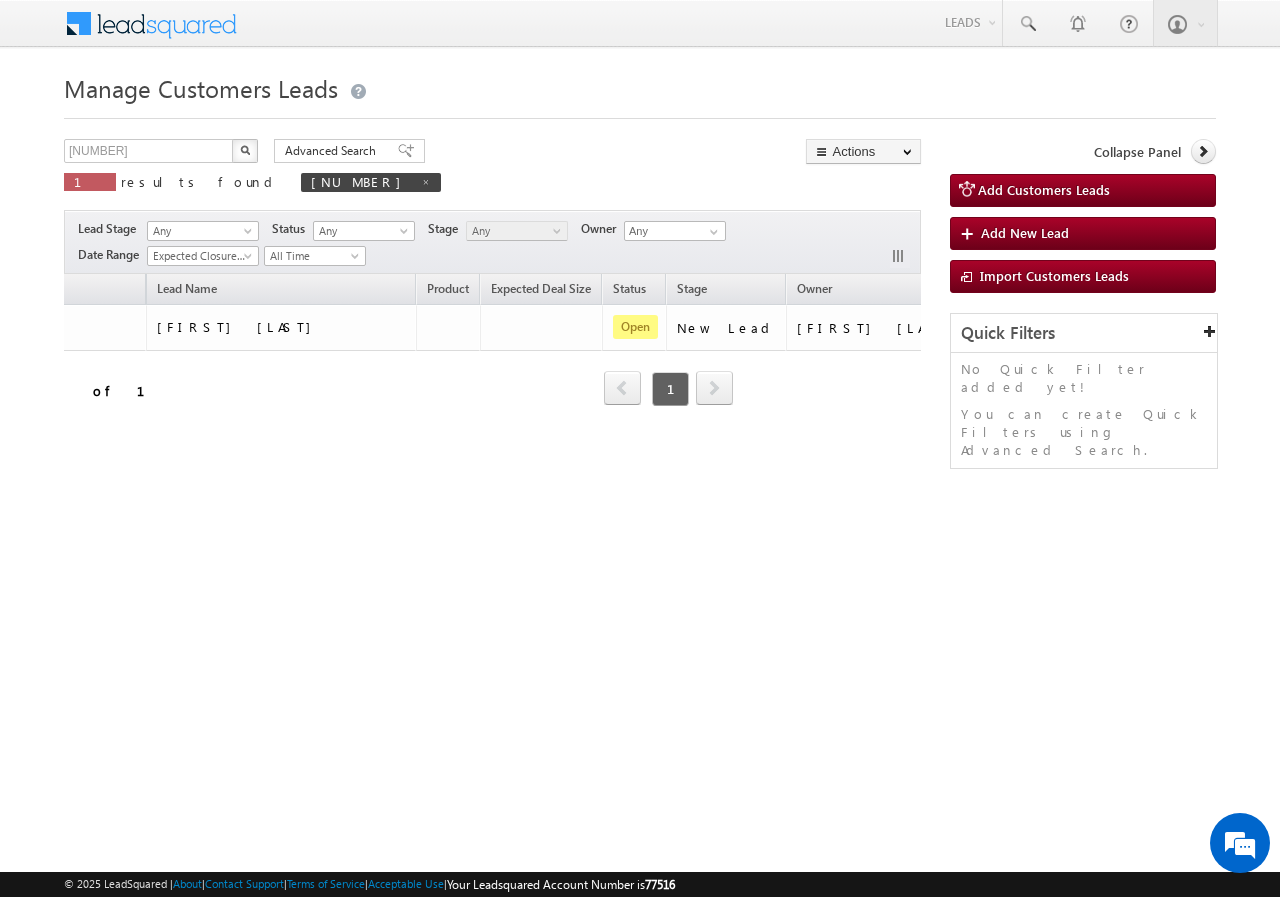 scroll, scrollTop: 0, scrollLeft: 0, axis: both 